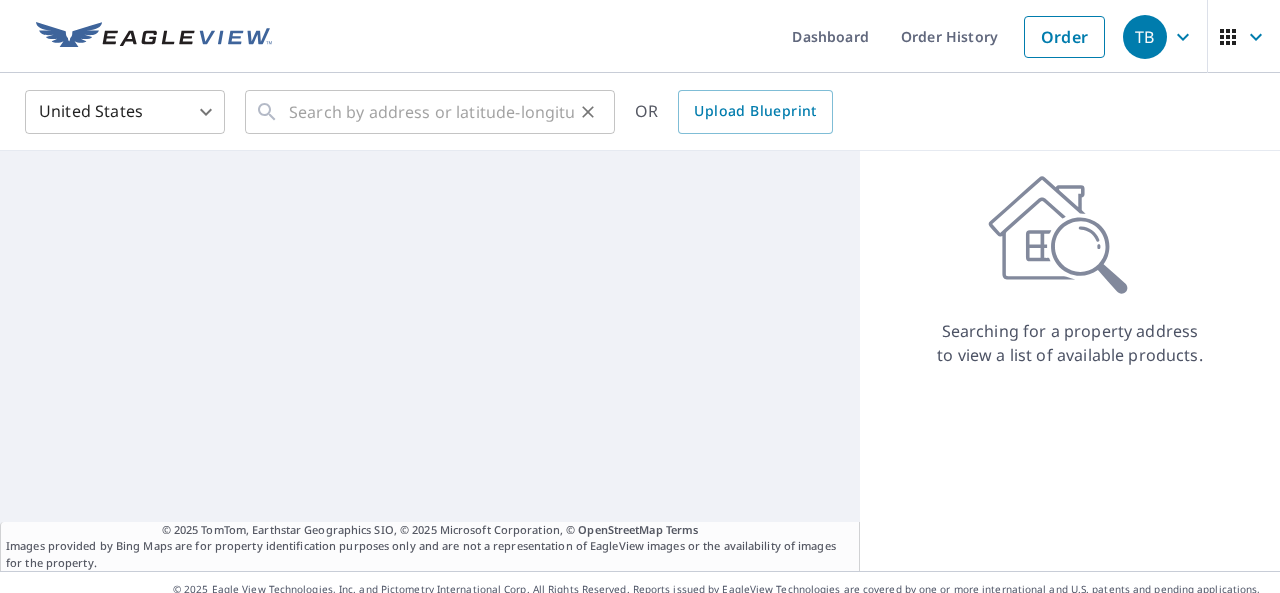 scroll, scrollTop: 0, scrollLeft: 0, axis: both 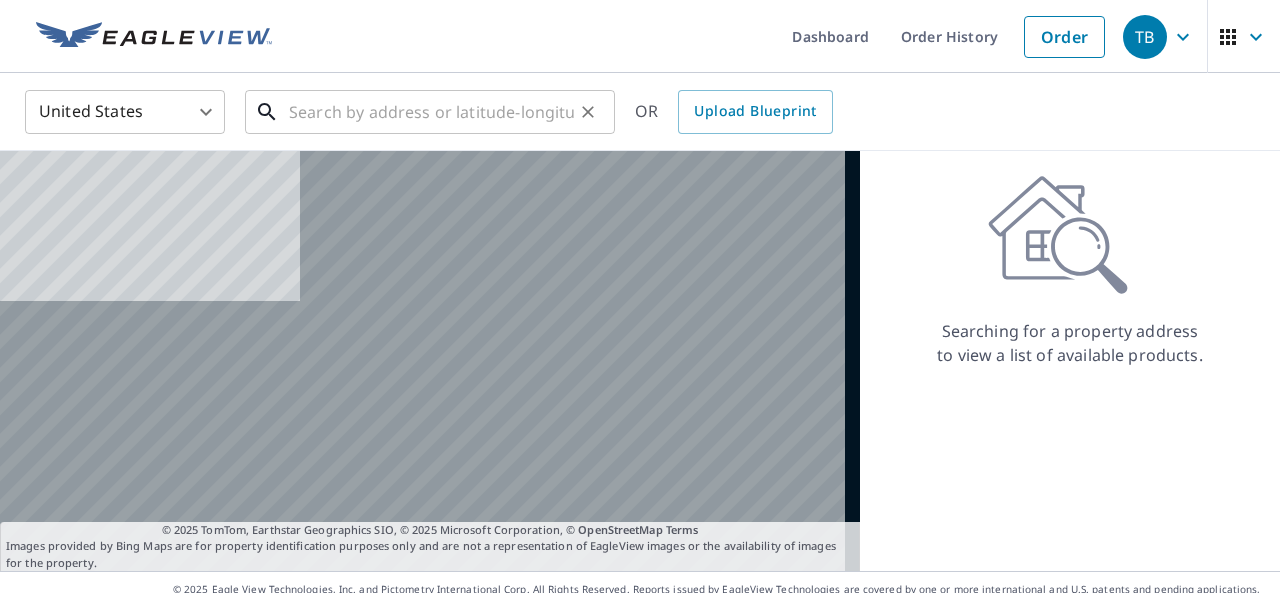 click at bounding box center (431, 112) 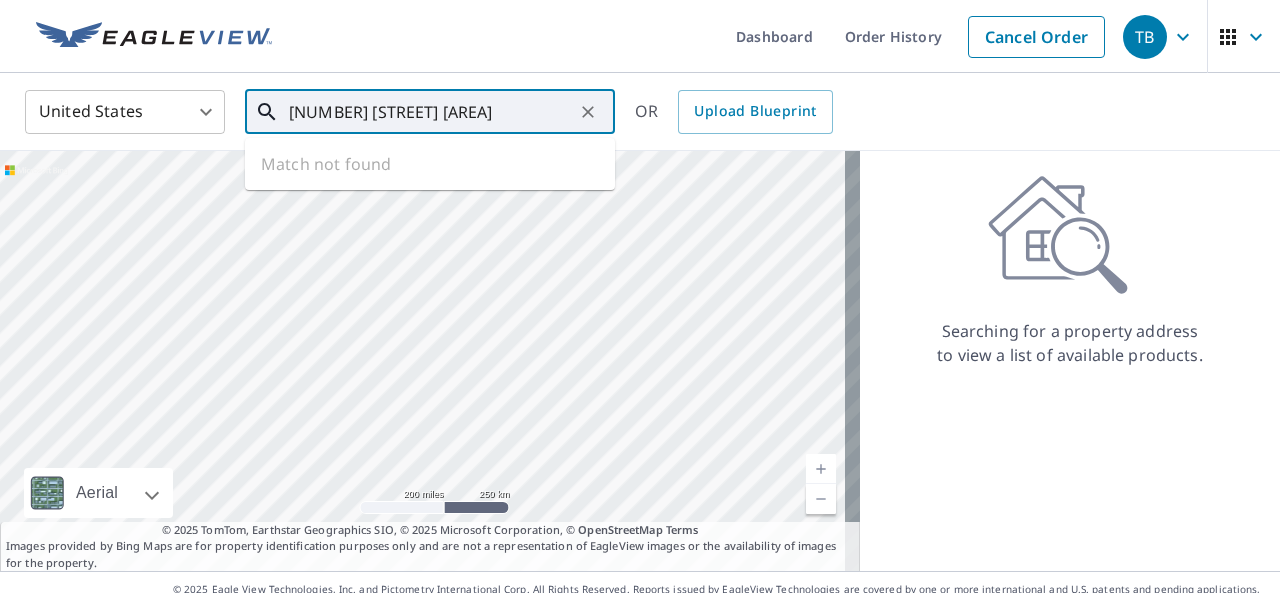 type on "[NUMBER] [STREET] [AREA]" 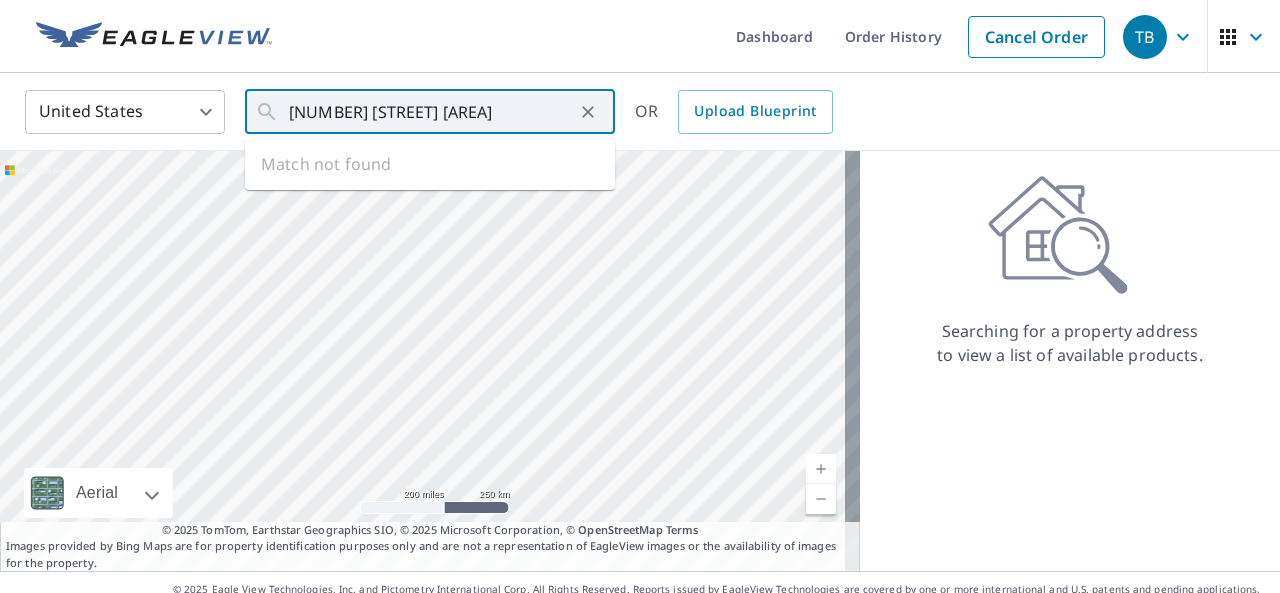 click on "TB TB
Dashboard Order History Cancel Order TB United States US ​ [NUMBER] [STREET] [AREA] ​ Match not found OR Upload Blueprint Aerial Road A standard road map Aerial A detailed look from above Labels Labels 200 miles 250 km © 2025 TomTom, Earthstar Geographics  SIO, © 2025 Microsoft Corporation Terms © 2025 TomTom, Earthstar Geographics SIO, © 2025 Microsoft Corporation, ©   OpenStreetMap   Terms Images provided by Bing Maps are for property identification purposes only and are not a representation of EagleView images or the availability of images for the property. Searching for a property address to view a list of available products. Terms of Use  |  Privacy Policy © 2025 Eagle View Technologies, Inc. and Pictometry International Corp. All Rights Reserved. Reports issued by EagleView Technologies are covered by   one or more international and U.S. patents and pending applications, including U.S. Patent Nos. 8,078,436; 8,145,578; 8,170,840; 8,209,152;" at bounding box center (640, 296) 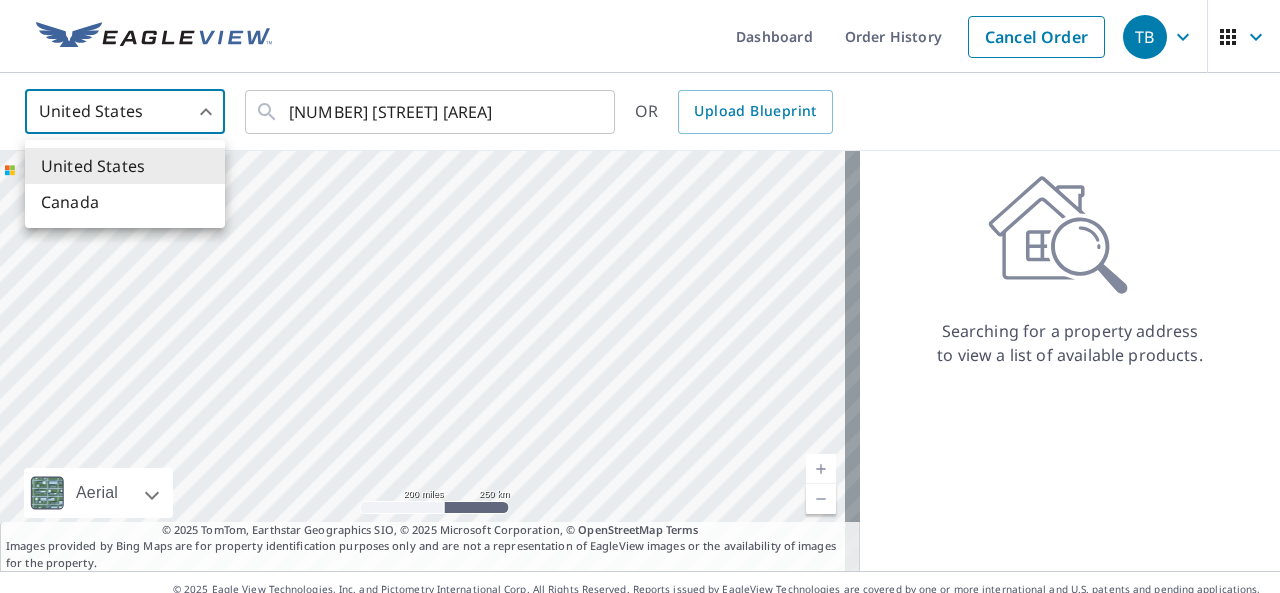 click on "Canada" at bounding box center (125, 202) 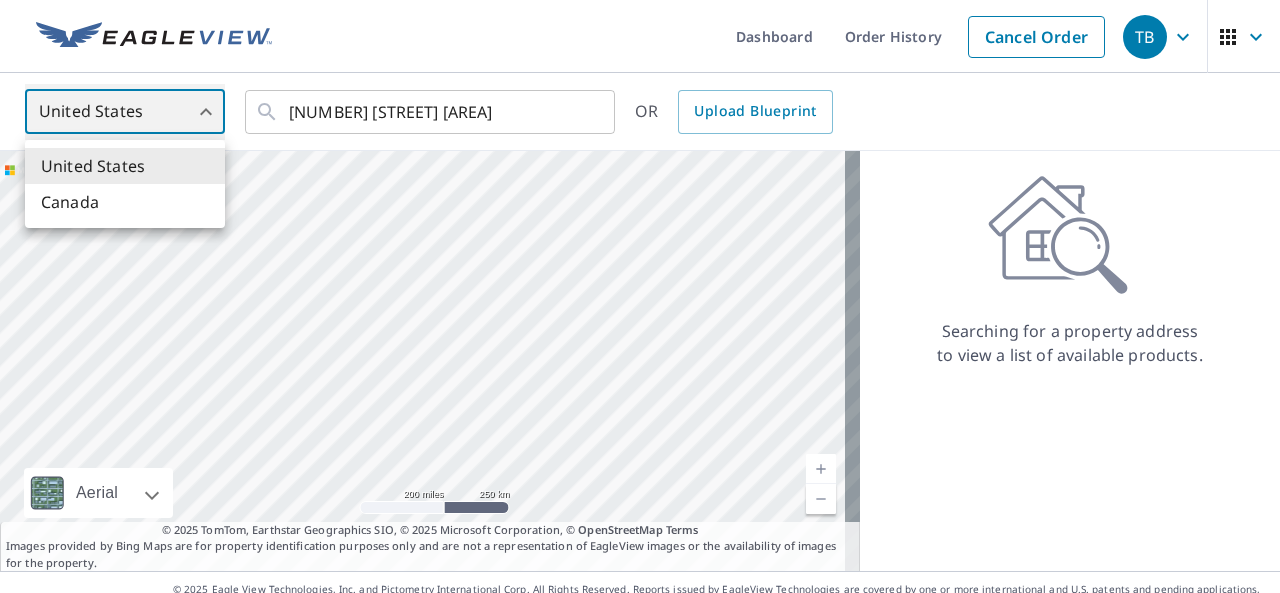 type on "CA" 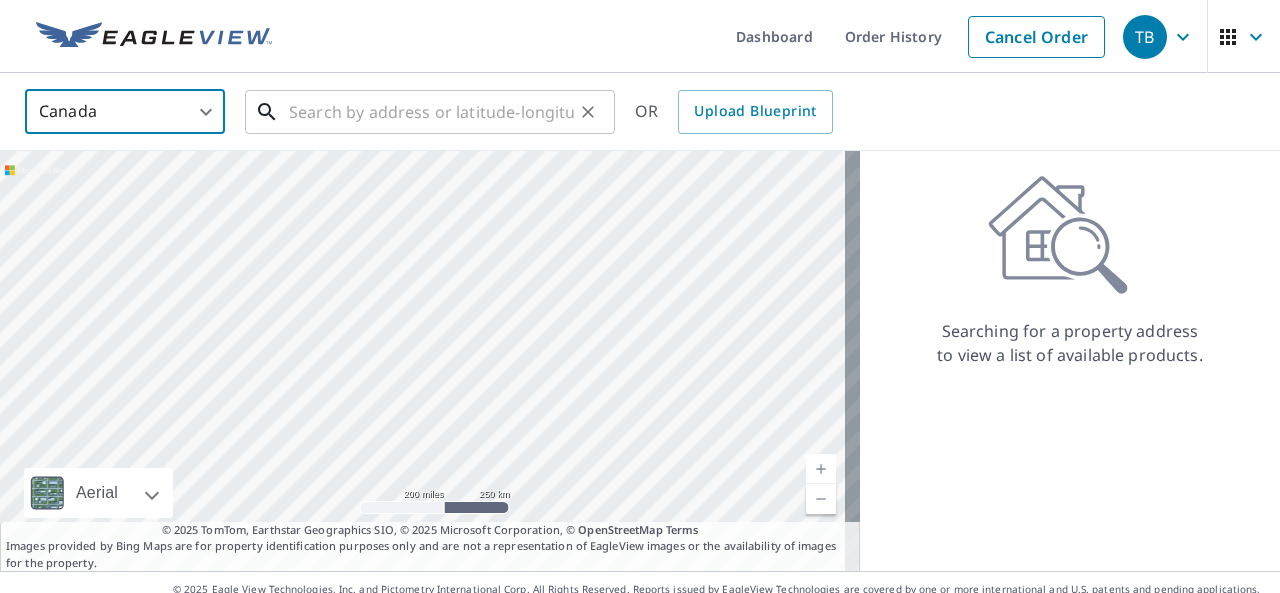 click at bounding box center (431, 112) 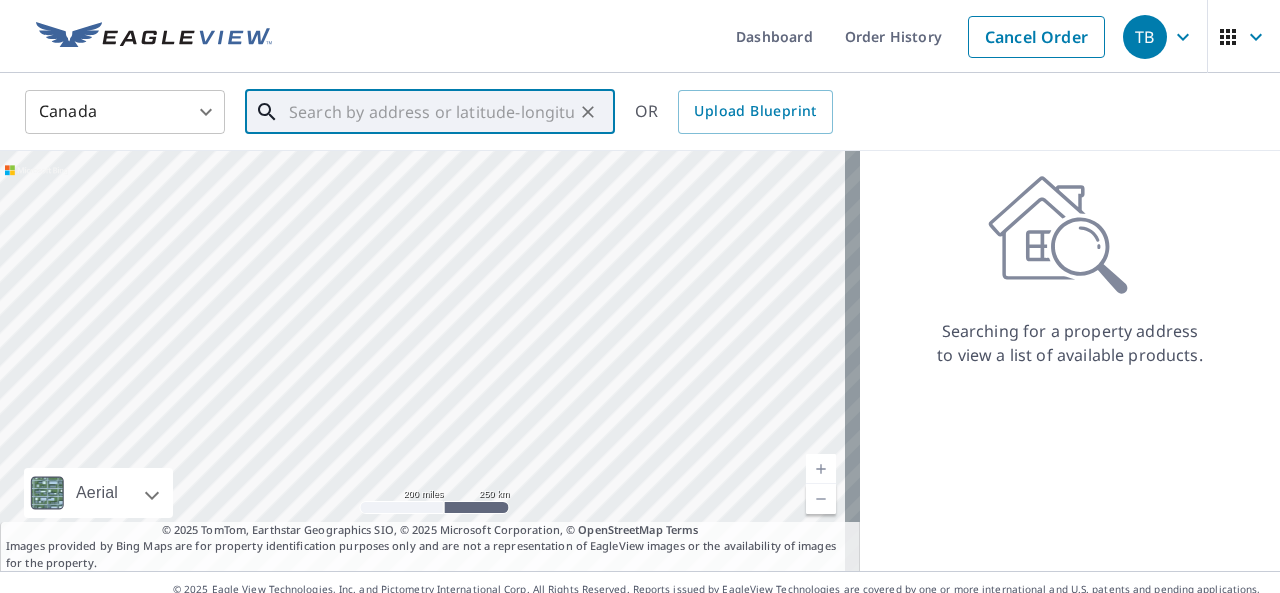 paste on "[NUMBER] [STREET]" 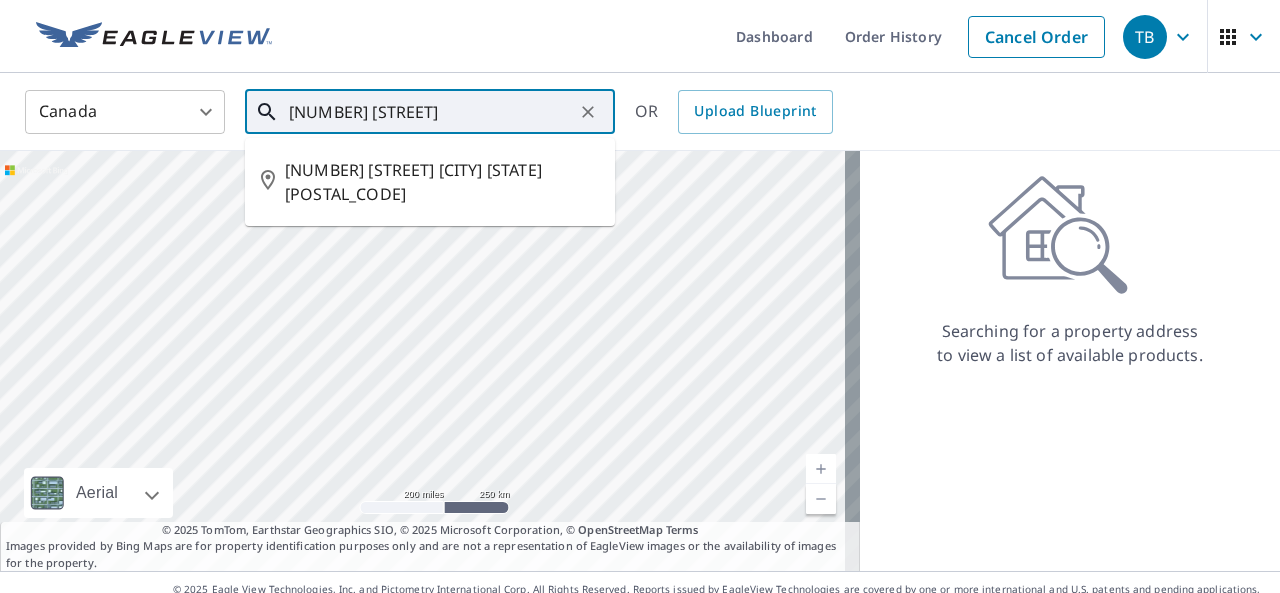 click on "[NUMBER] [STREET] [CITY] [STATE] [POSTAL_CODE]" at bounding box center [430, 182] 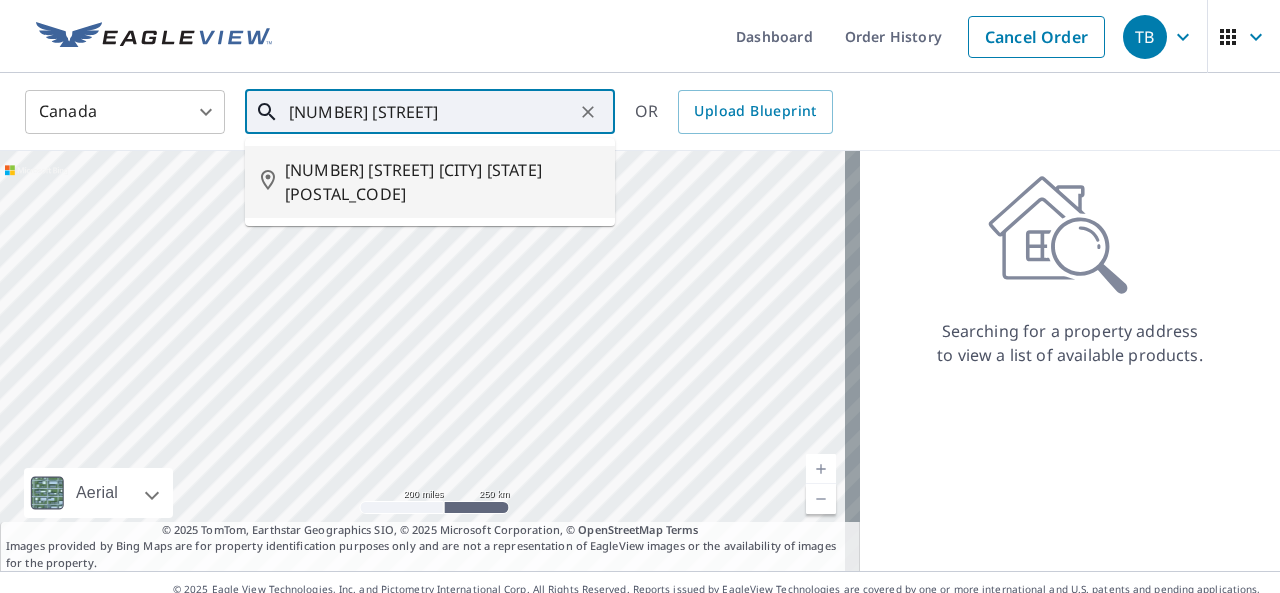 click on "[NUMBER] [STREET] [CITY] [STATE] [POSTAL_CODE]" at bounding box center [442, 182] 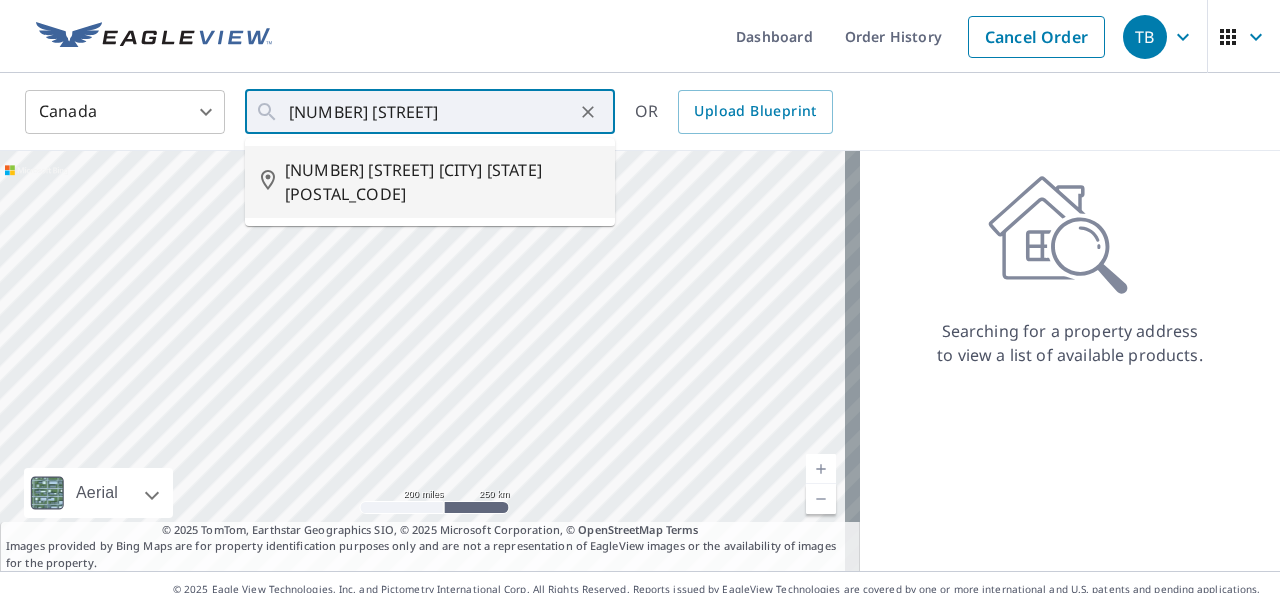 type on "[NUMBER] [STREET] [CITY] [STATE] [POSTAL_CODE]" 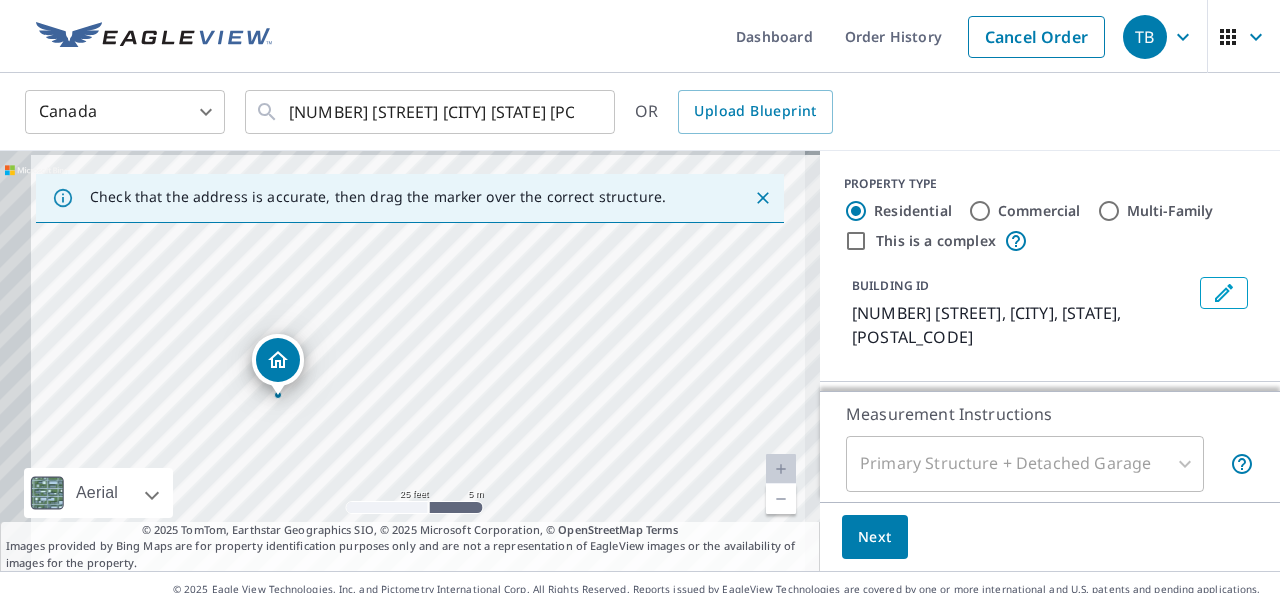 drag, startPoint x: 331, startPoint y: 346, endPoint x: 757, endPoint y: 335, distance: 426.142 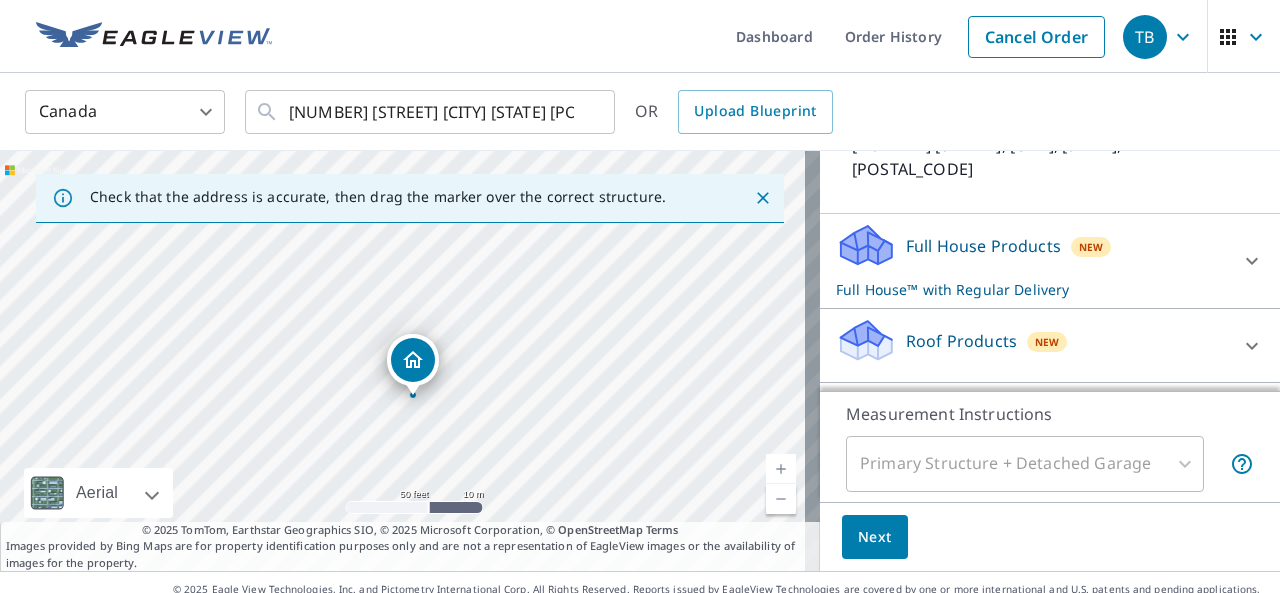 scroll, scrollTop: 200, scrollLeft: 0, axis: vertical 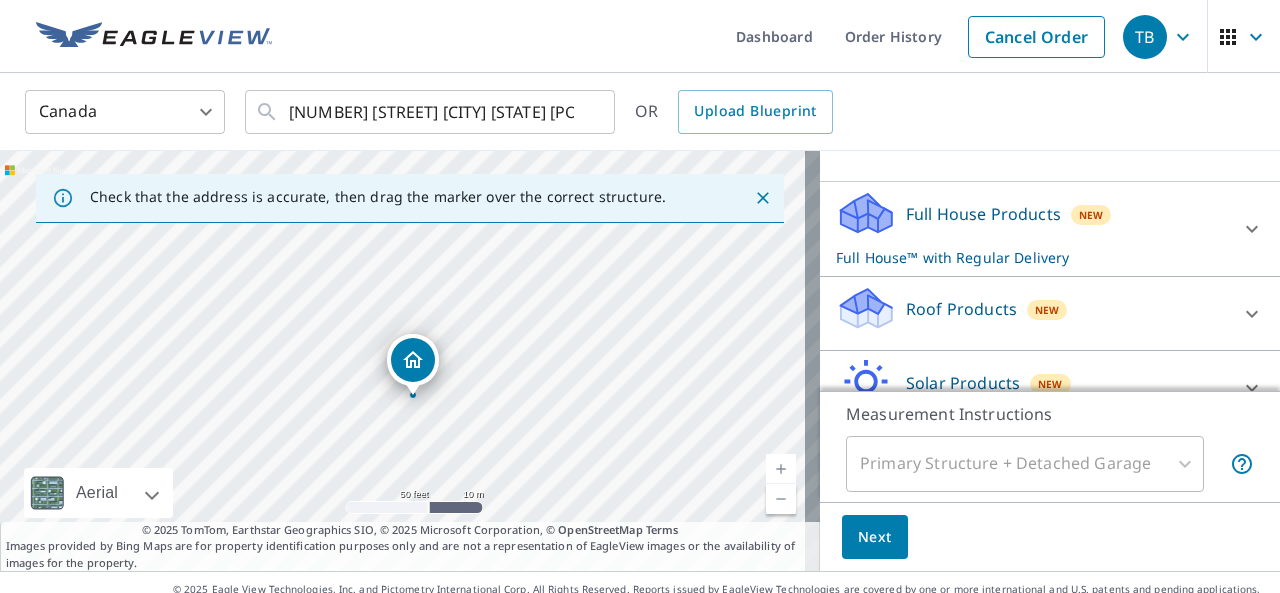 click on "Roof Products" at bounding box center [961, 309] 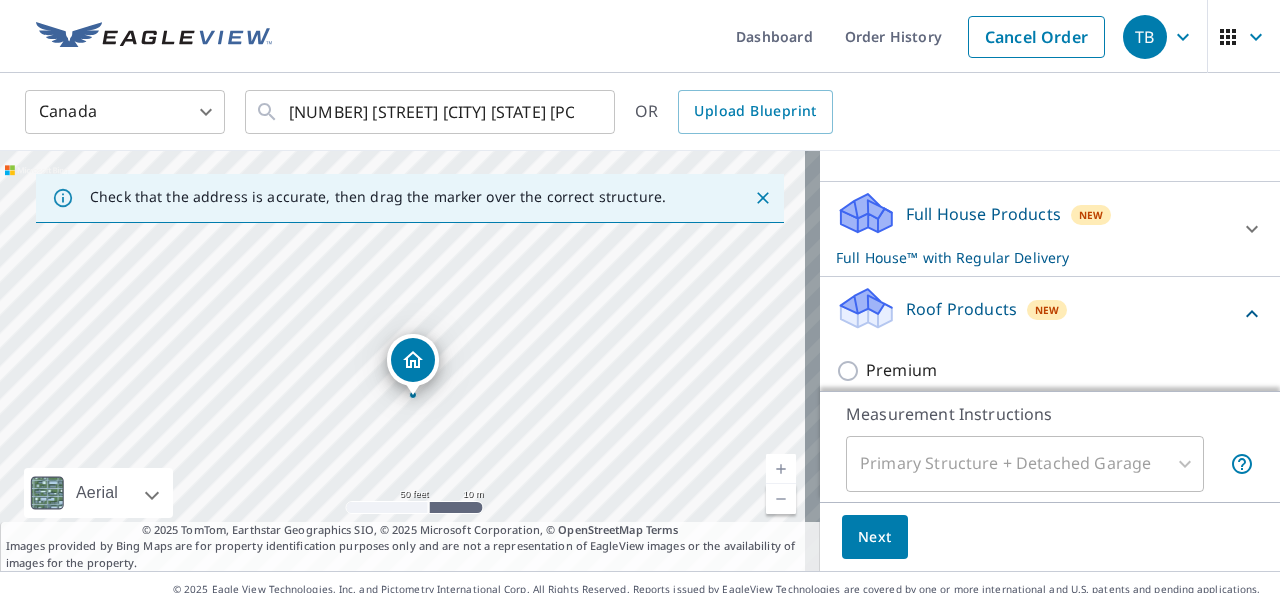 click on "Premium" at bounding box center [901, 370] 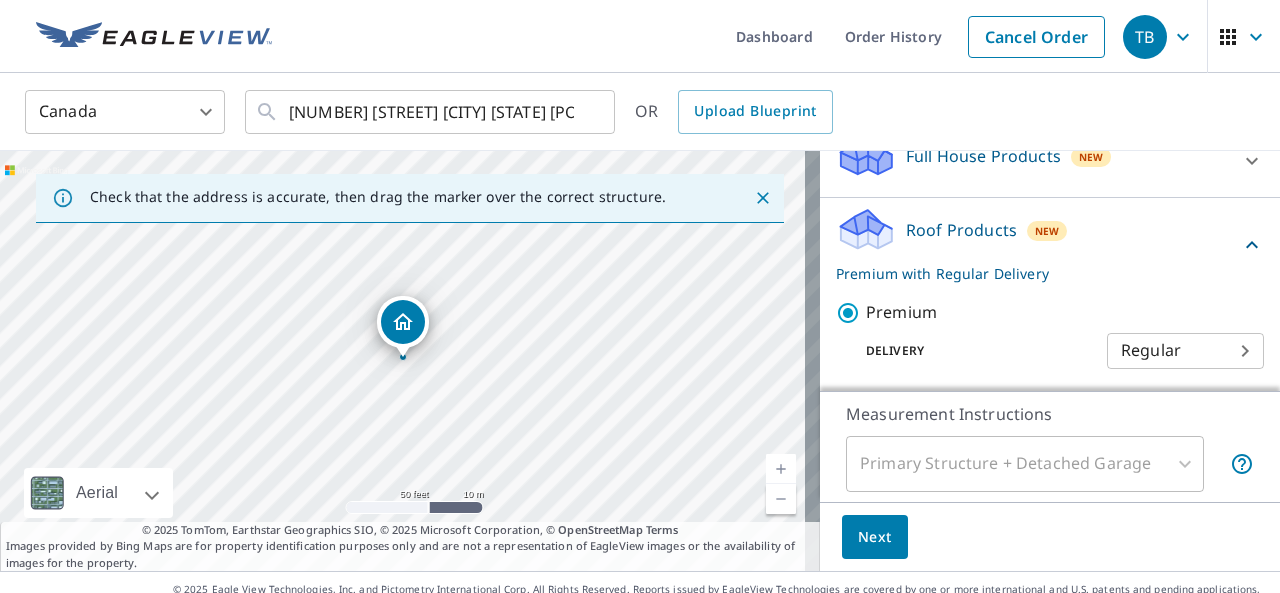 scroll, scrollTop: 300, scrollLeft: 0, axis: vertical 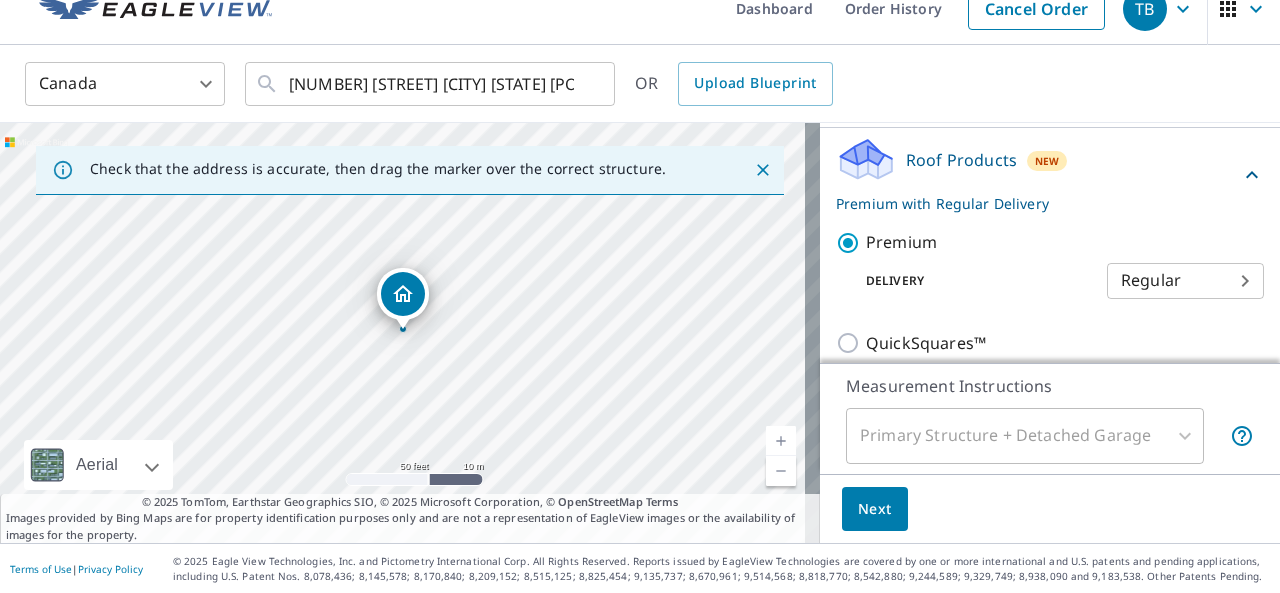 click on "Next" at bounding box center (875, 509) 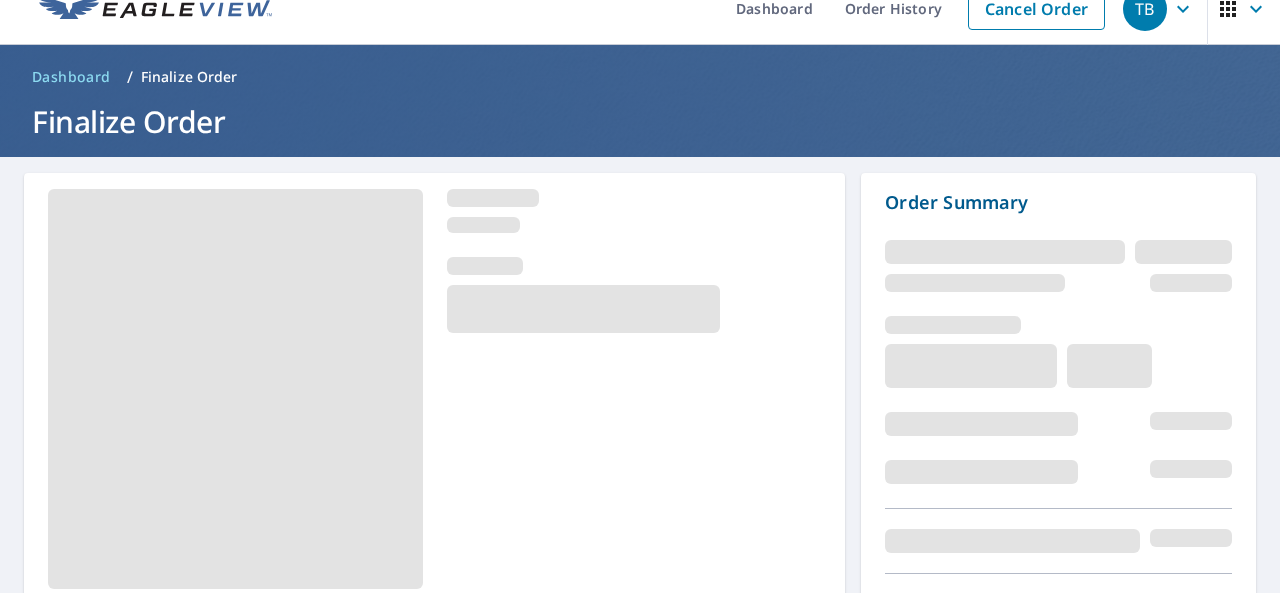 scroll, scrollTop: 0, scrollLeft: 0, axis: both 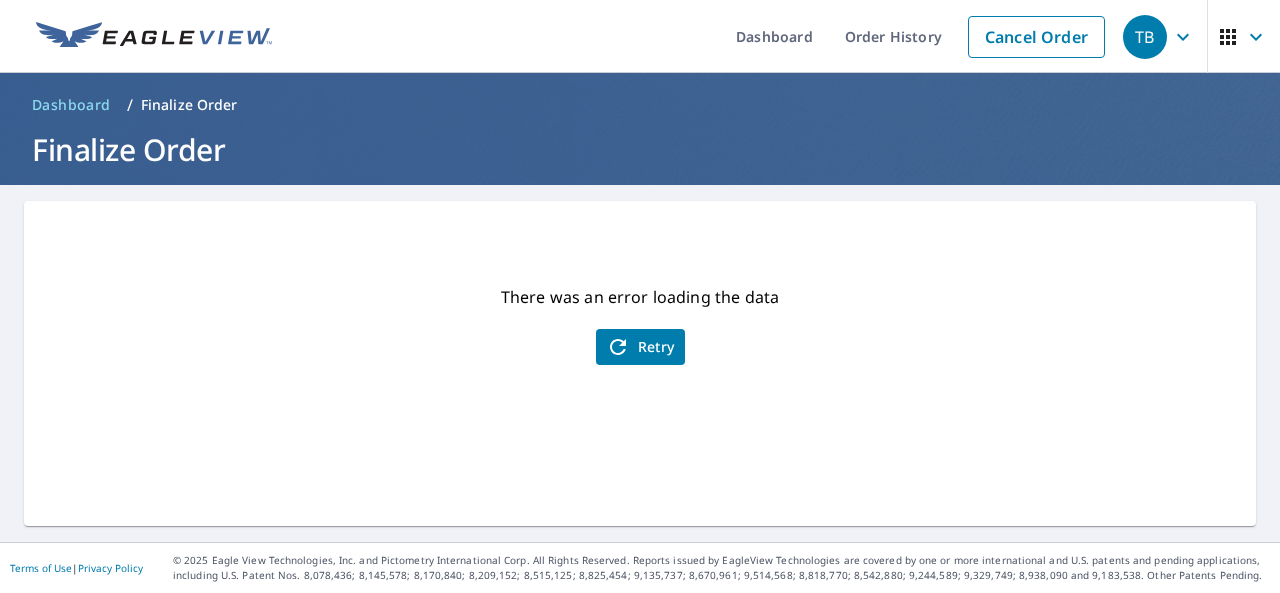 click on "There was an error loading the data Retry" at bounding box center [640, 363] 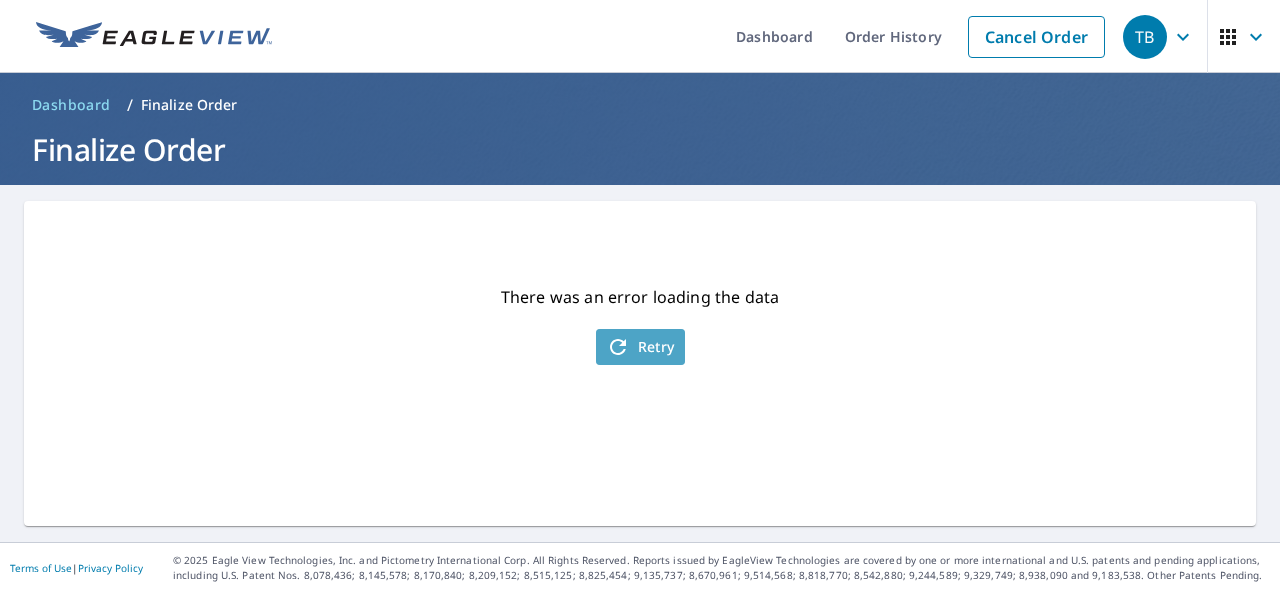 click on "Retry" at bounding box center (640, 347) 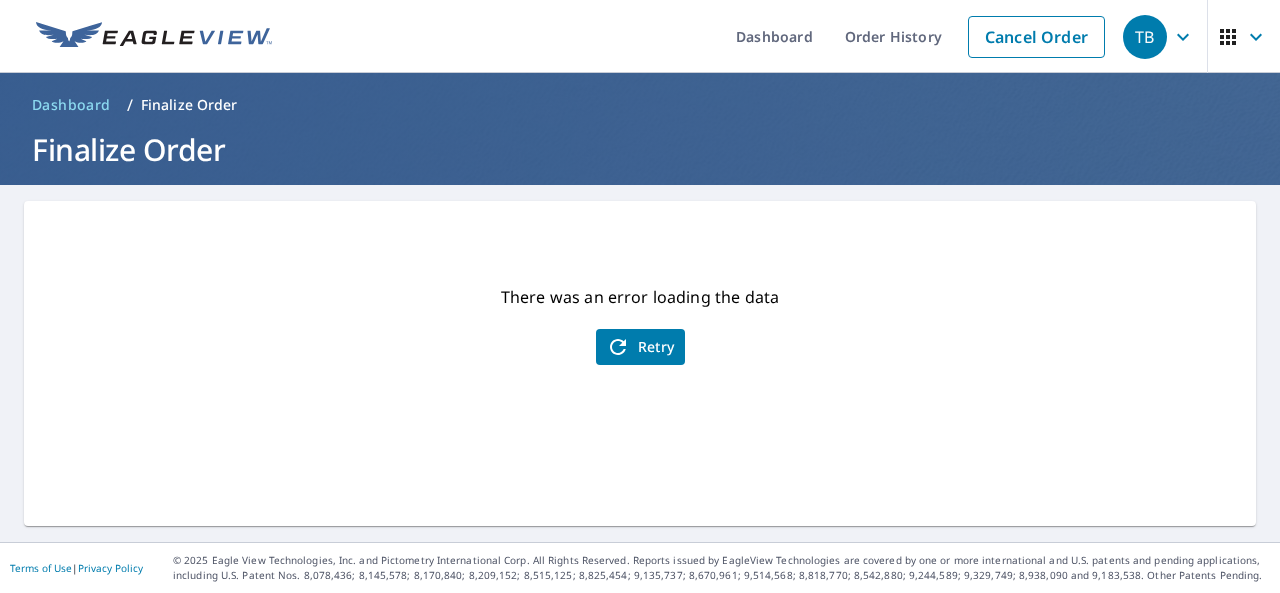 click on "Retry" at bounding box center [640, 347] 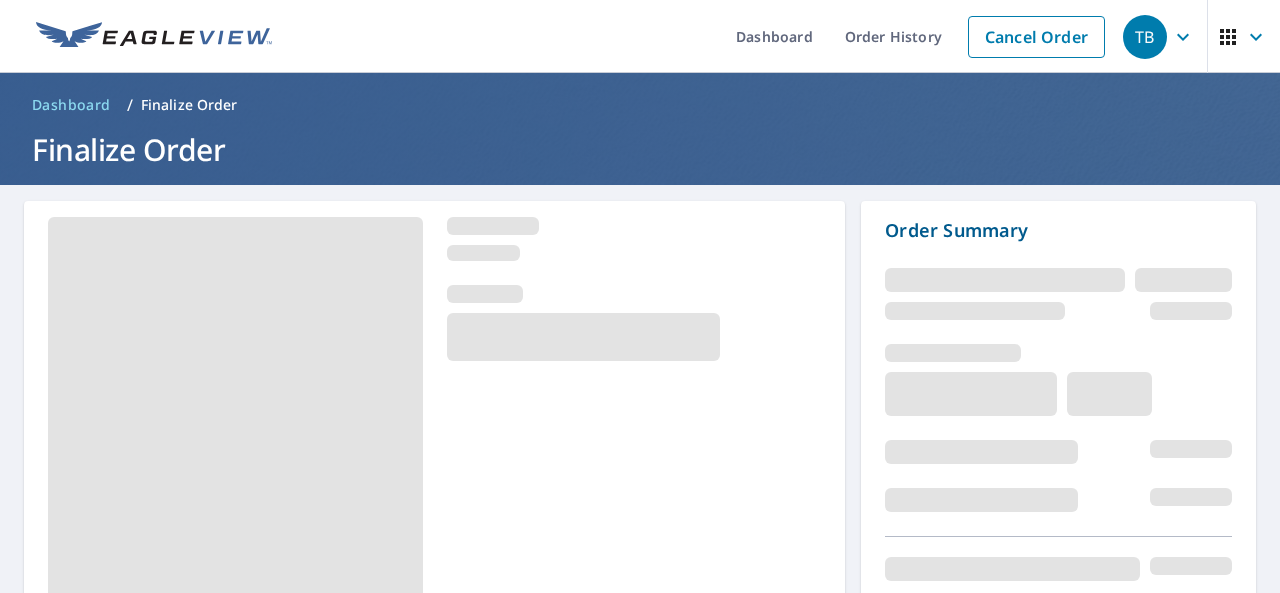 click at bounding box center [583, 337] 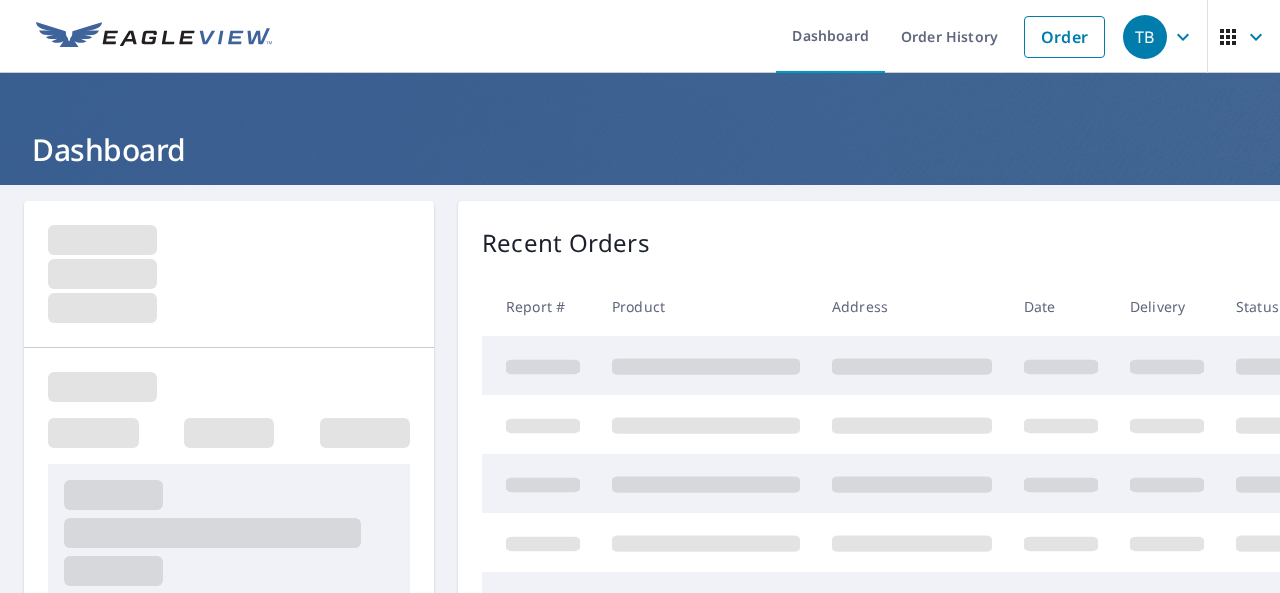 scroll, scrollTop: 0, scrollLeft: 0, axis: both 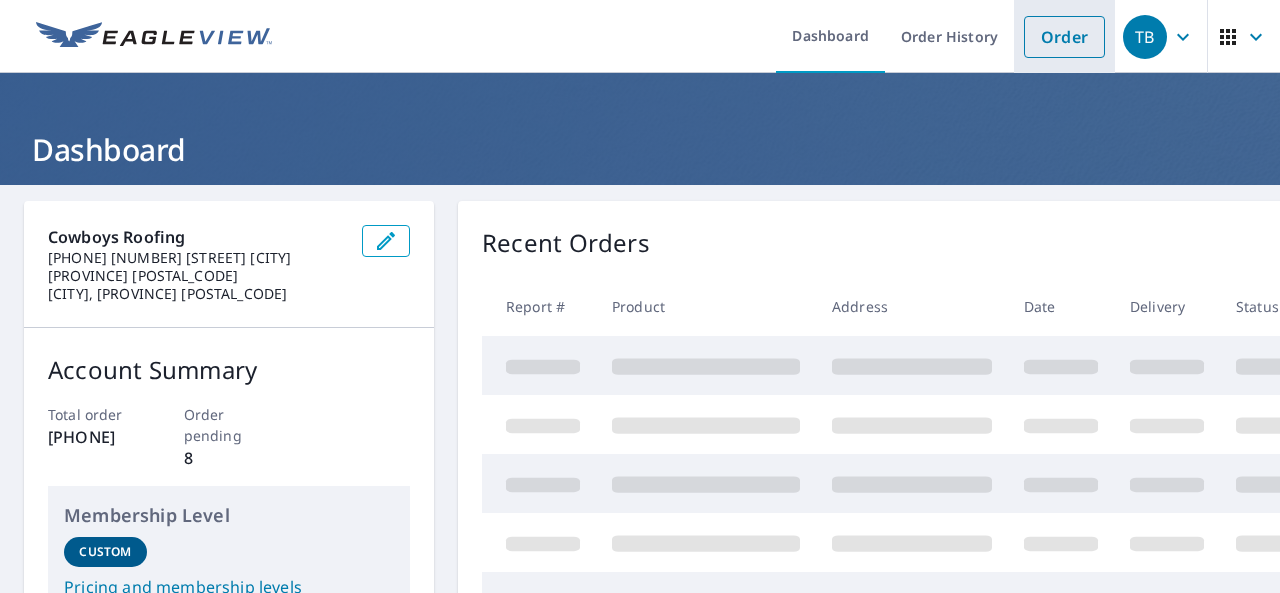 click on "Order" at bounding box center (1064, 37) 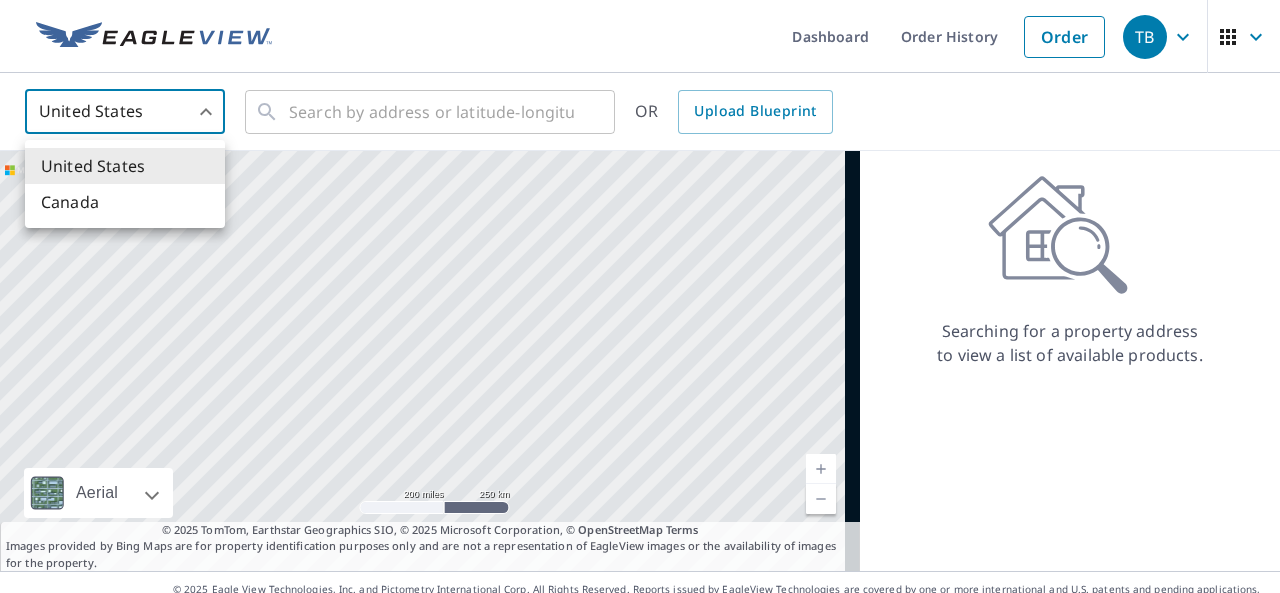 click on "TB TB
Dashboard Order History Order TB United States US ​ ​ OR Upload Blueprint 200 miles 250 km Terms Aerial Road A standard road map Aerial A detailed look from above Labels Labels © 2025 TomTom, Earthstar Geographics SIO, © 2025 Microsoft Corporation, ©   OpenStreetMap   Terms Images provided by Bing Maps are for property identification purposes only and are not a representation of EagleView images or the availability of images for the property. Searching for a property address to view a list of available products. Terms of Use  |  Privacy Policy © 2025 Eagle View Technologies, Inc. and Pictometry International Corp. All Rights Reserved. Reports issued by EagleView Technologies are covered by   one or more international and U.S. patents and pending applications, including U.S. Patent Nos. 8,078,436; 8,145,578; 8,170,840; 8,209,152;   8,515,125; 8,825,454; 9,135,737; 8,670,961; 9,514,568; 8,818,770; 8,542,880; 9,244,589; 9,329,749; 8,938,090 and 9,183,538. Other Patents Pending." at bounding box center [640, 296] 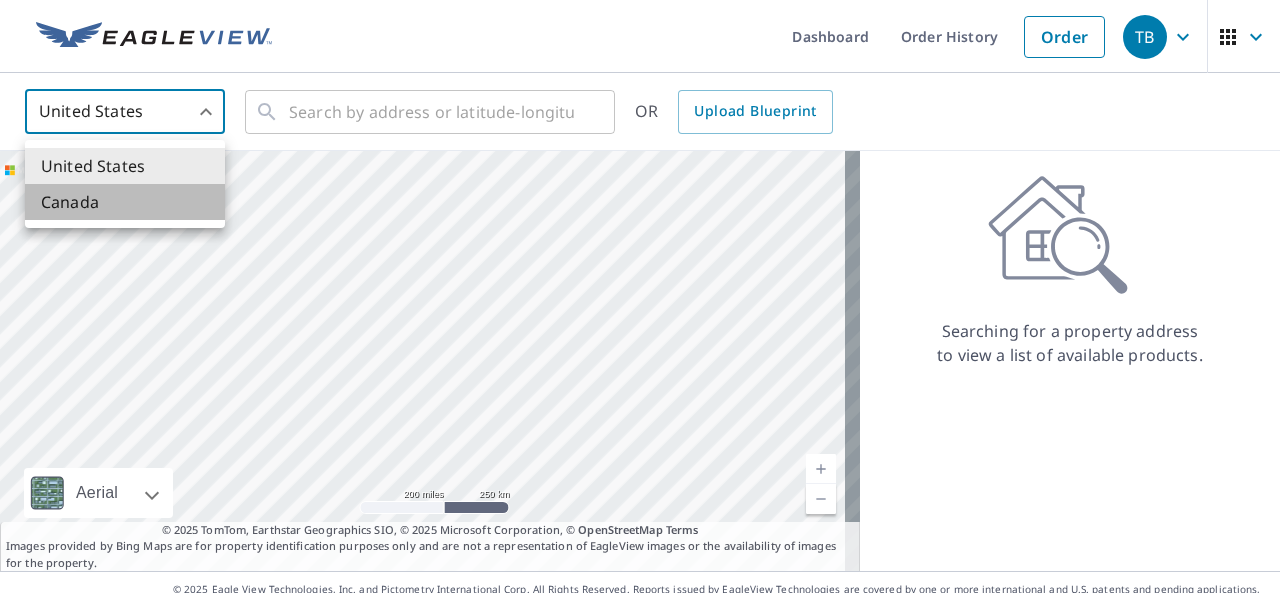 click on "Canada" at bounding box center (125, 202) 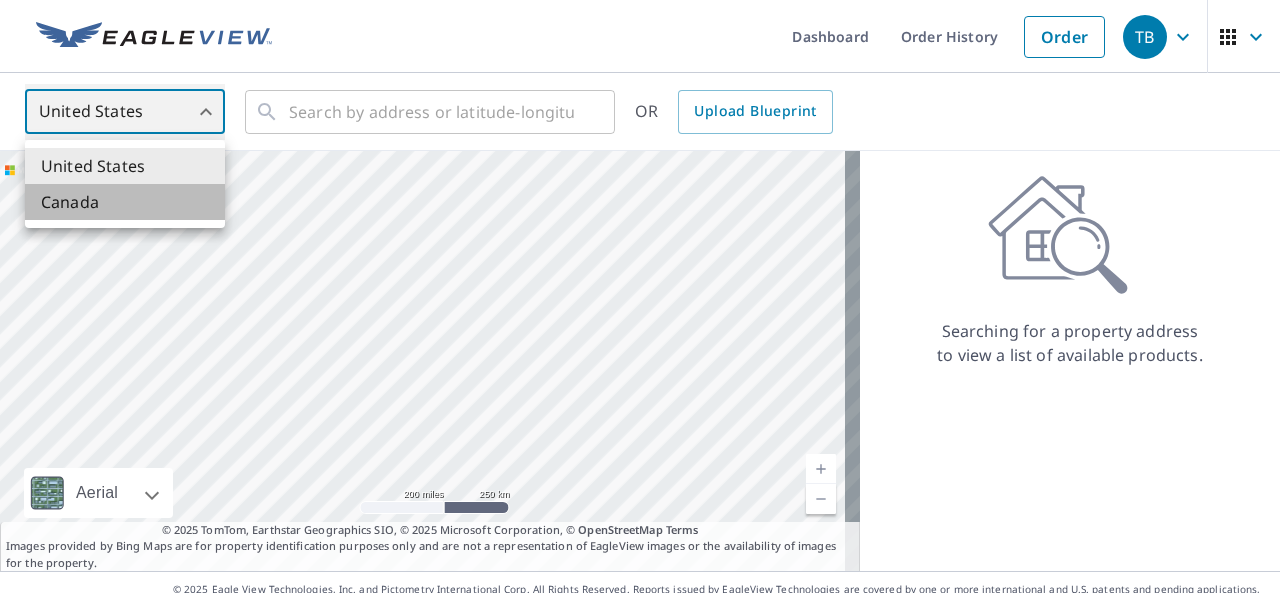 type on "CA" 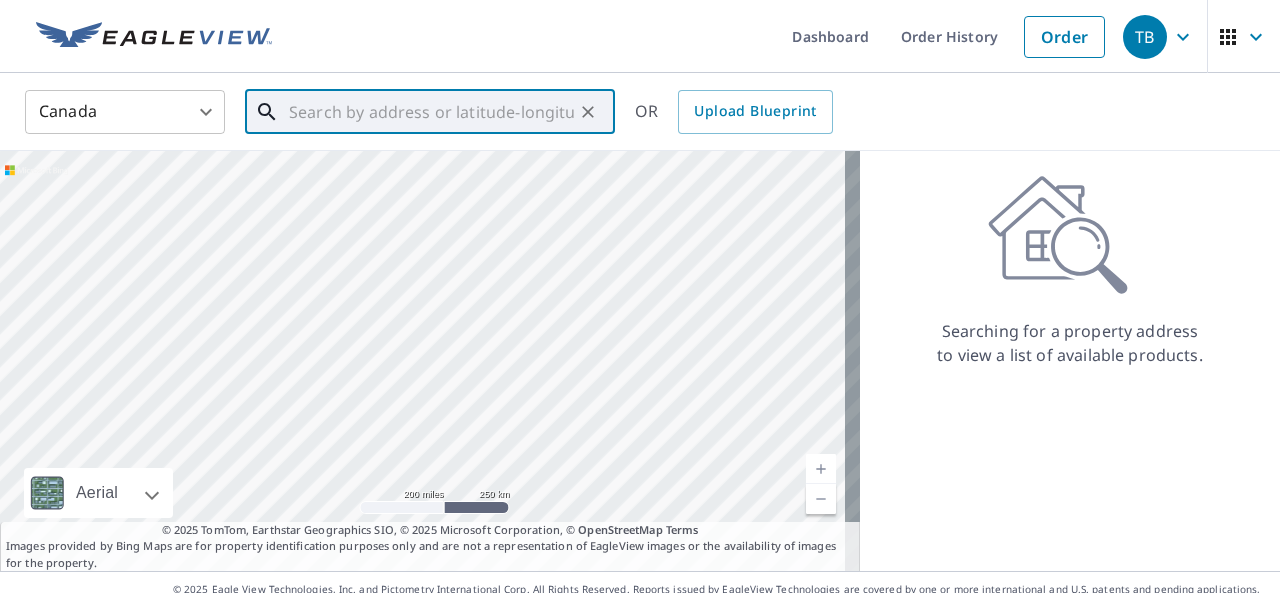 click at bounding box center (431, 112) 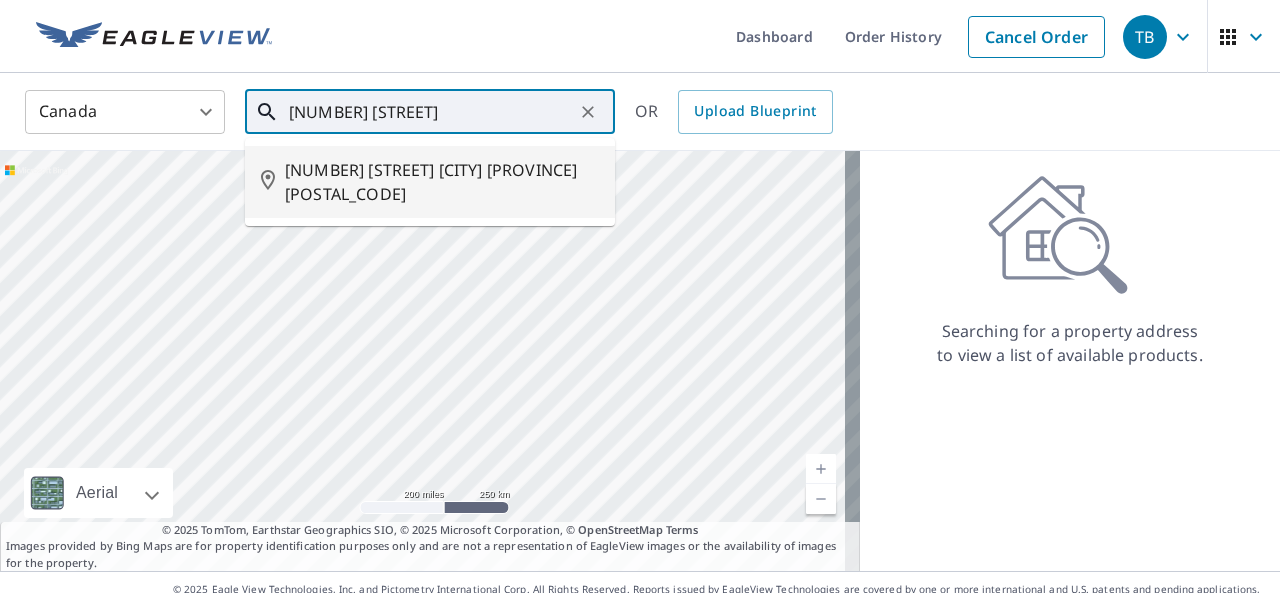 click on "[NUMBER] [STREET] [CITY] [STATE] [POSTAL_CODE]" at bounding box center [442, 182] 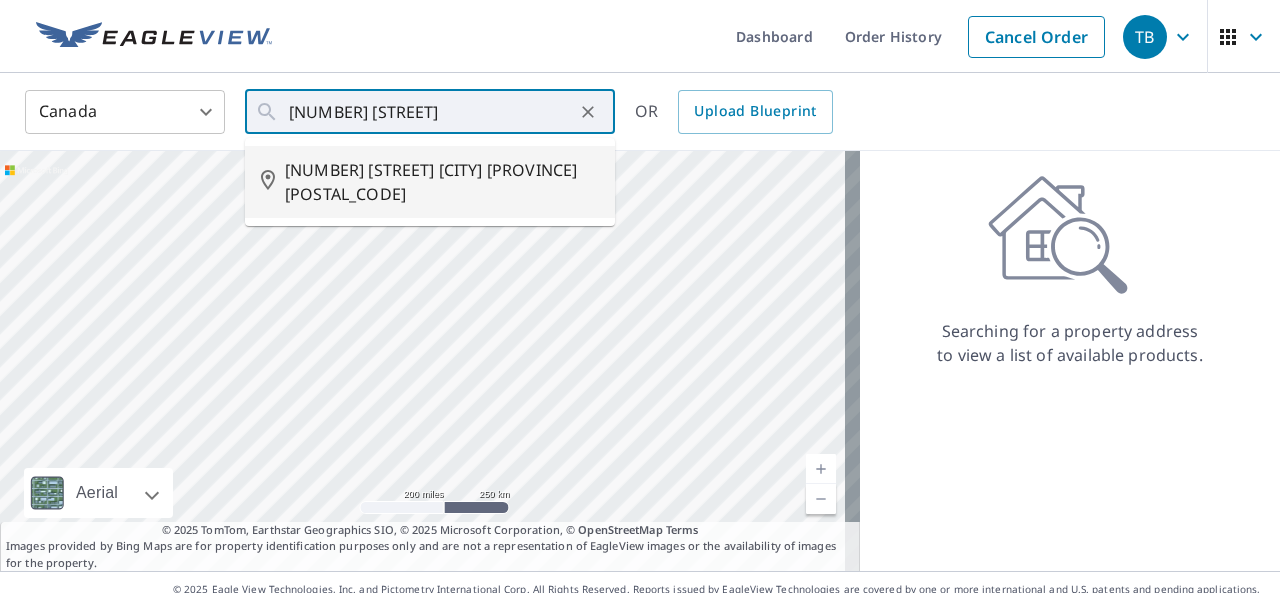 type on "[NUMBER] [STREET] [CITY] [STATE] [POSTAL_CODE]" 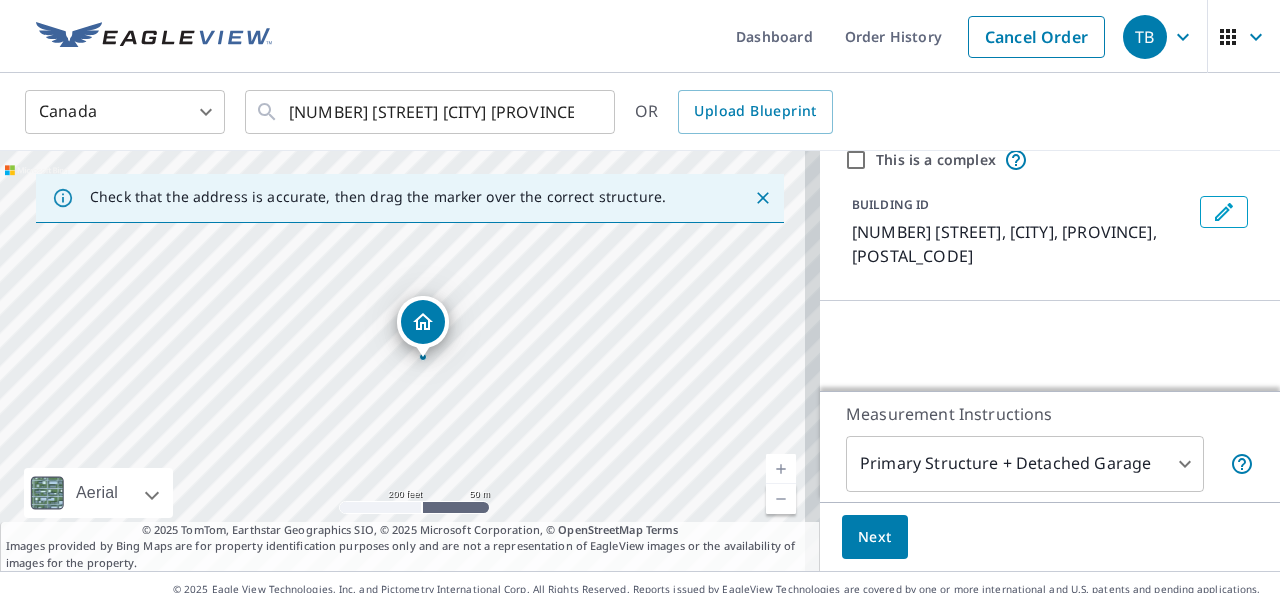 scroll, scrollTop: 200, scrollLeft: 0, axis: vertical 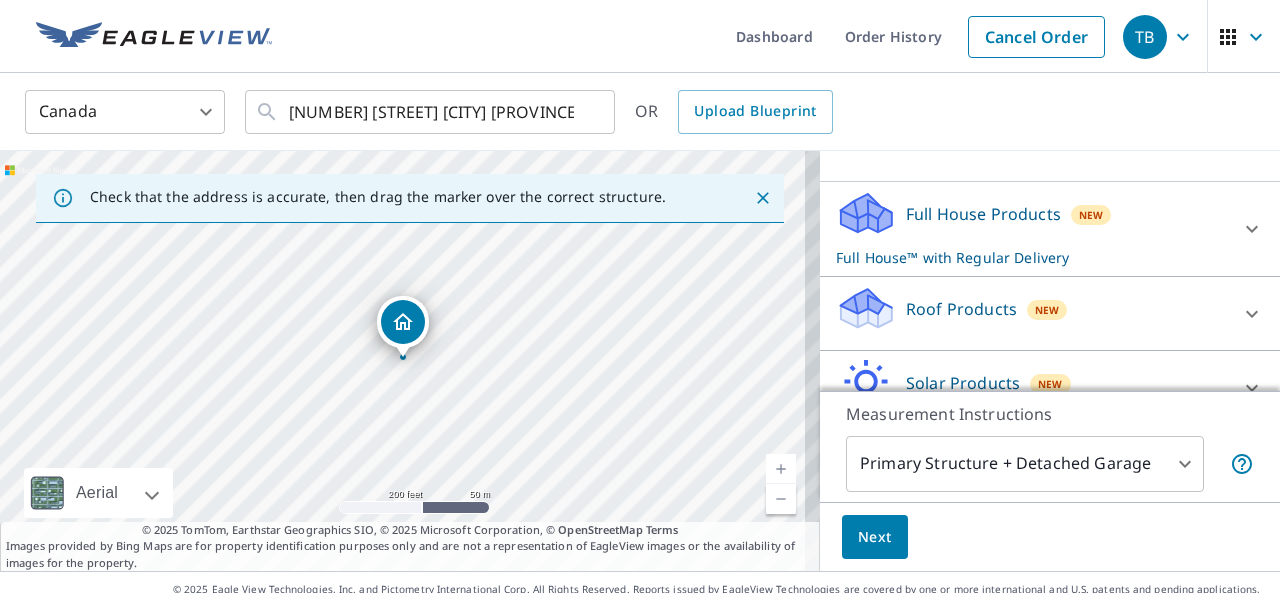 click on "Roof Products" at bounding box center [961, 309] 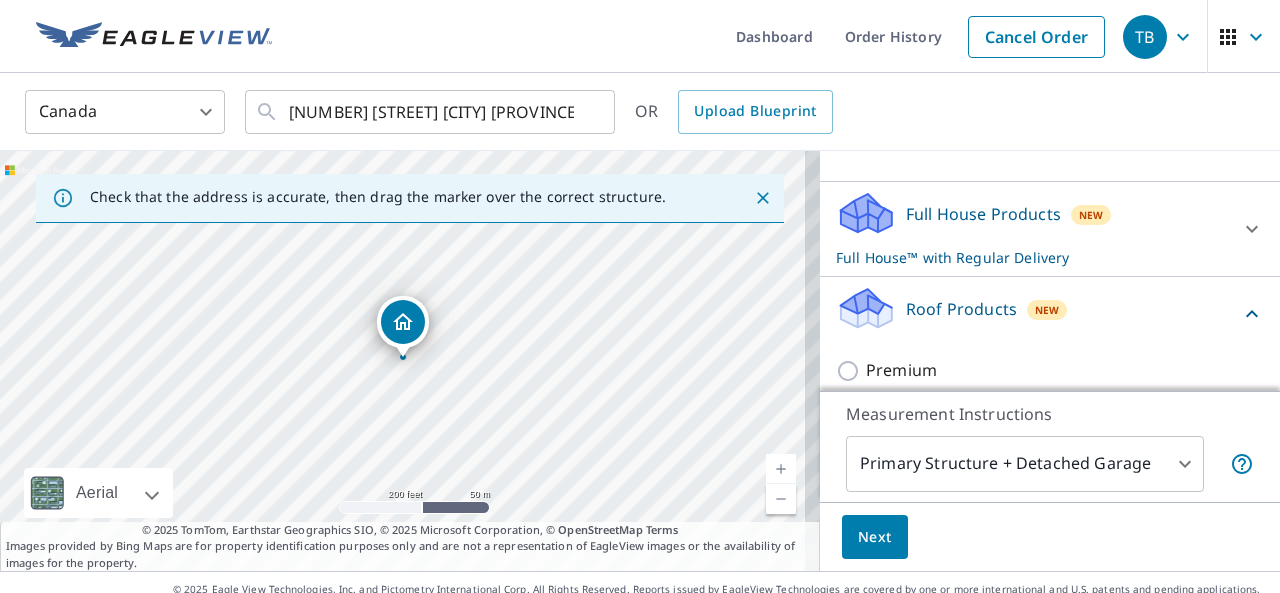 scroll, scrollTop: 300, scrollLeft: 0, axis: vertical 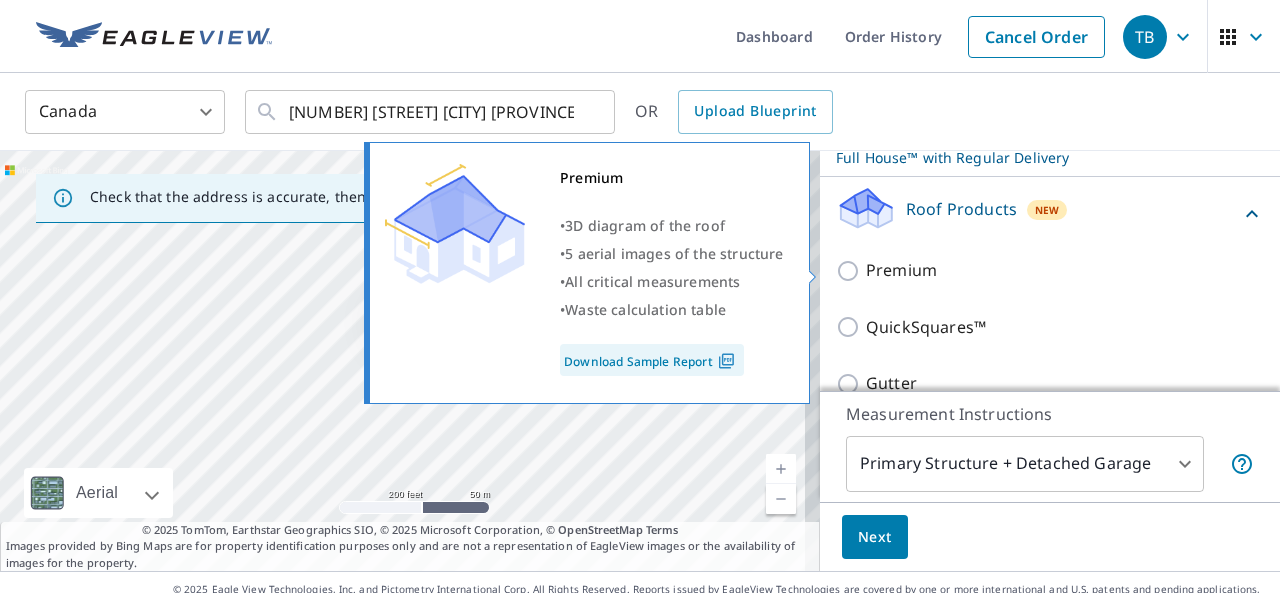 click on "Premium" at bounding box center [851, 271] 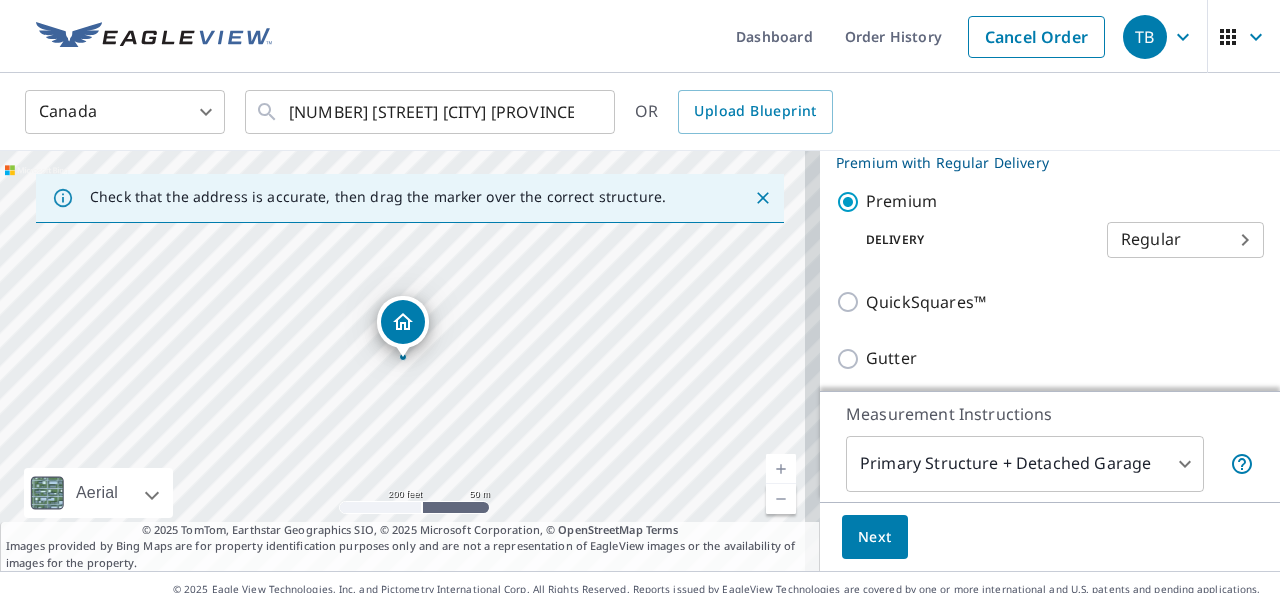 scroll, scrollTop: 400, scrollLeft: 0, axis: vertical 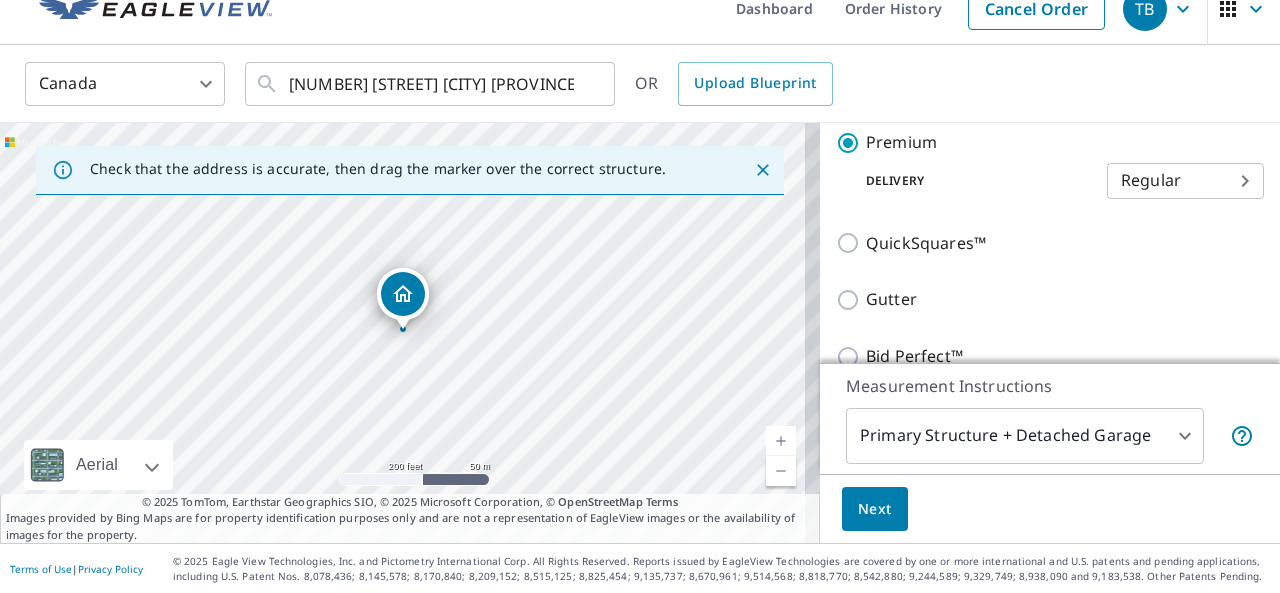 click on "Next" at bounding box center [875, 509] 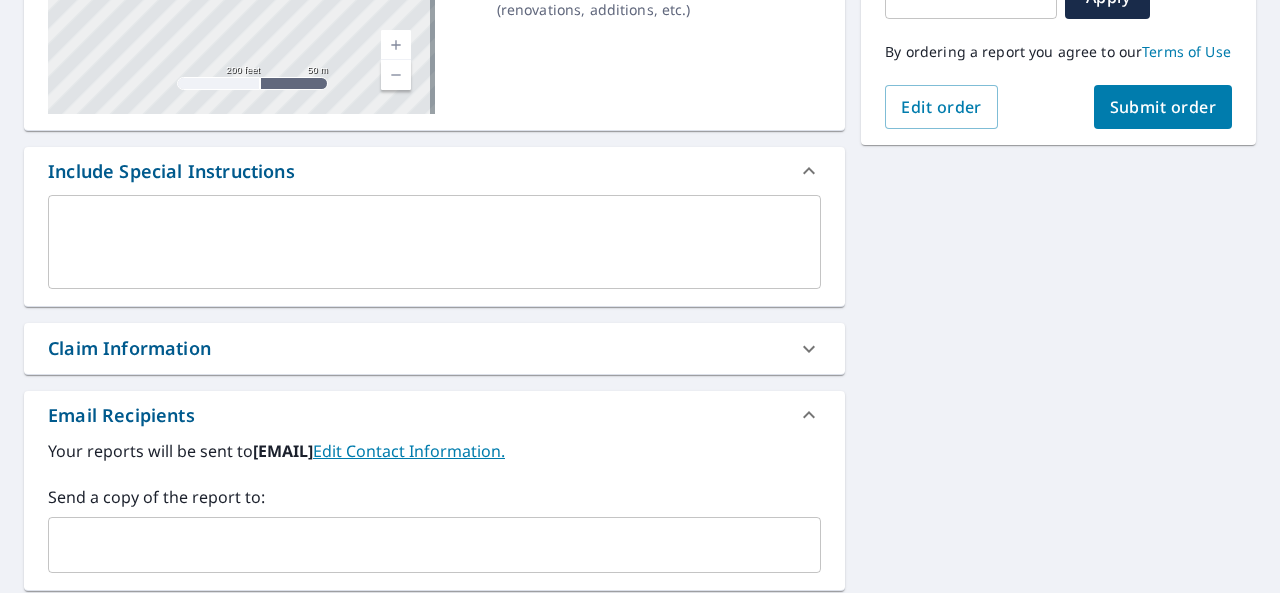 scroll, scrollTop: 528, scrollLeft: 0, axis: vertical 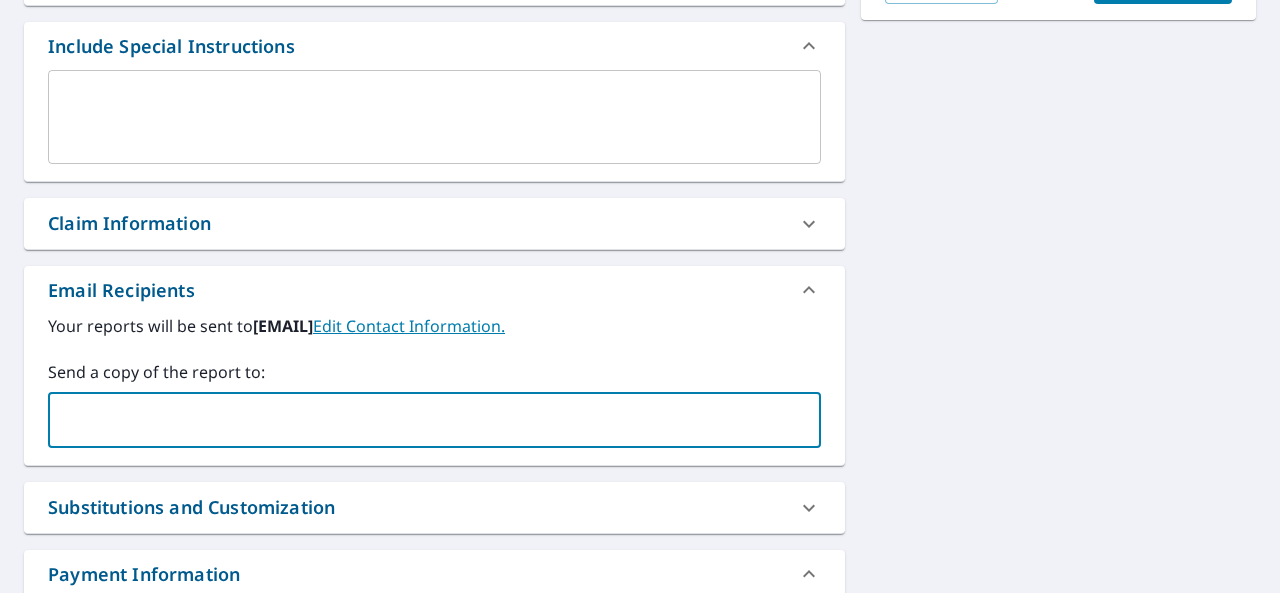 click at bounding box center (419, 420) 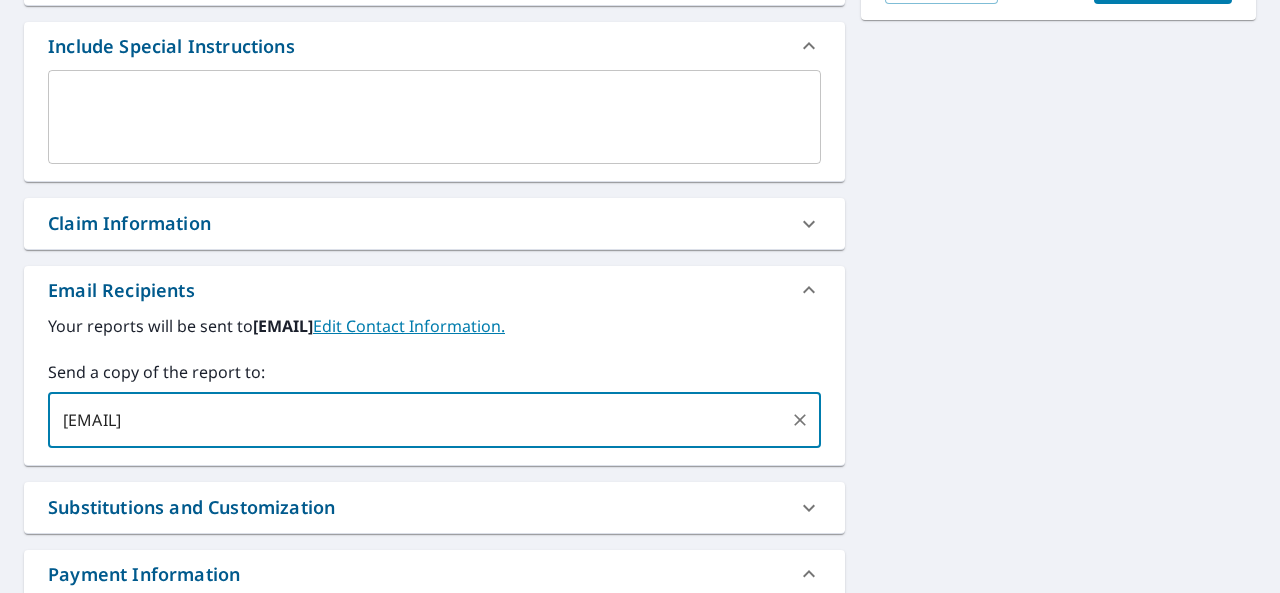 type on "trinity@cowboysroofing.ca" 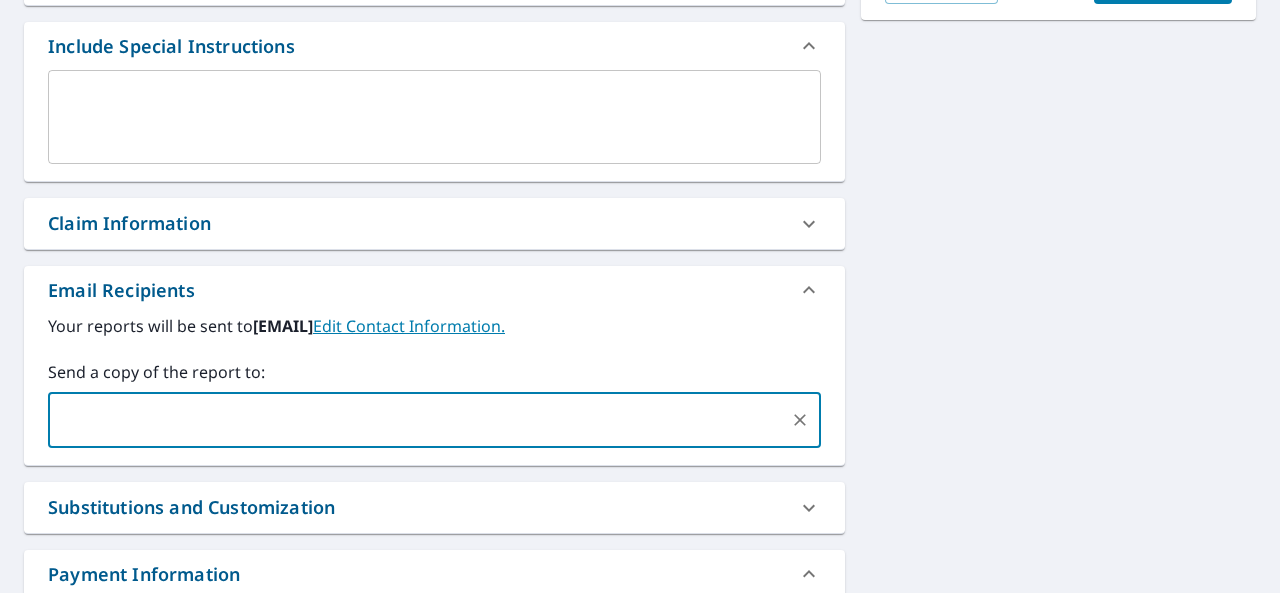 click on "221 SUNTERRA VIEWS COCHRANE AB T4C1W8 Aerial Road A standard road map Aerial A detailed look from above Labels Labels 200 feet 50 m © 2025 TomTom, © 2025 Maxar, © 2025 Microsoft Corporation,  © OpenStreetMap Terms PROPERTY TYPE Residential BUILDING ID 221 SUNTERRA VIEWS, COCHRANE, AB, T4C1W8 Changes to structures in last 4 years ( renovations, additions, etc. ) Include Special Instructions x ​ Claim Information Claim number ​ Claim information ​ PO number ​ Date of loss ​ Cat ID ​ Email Recipients Your reports will be sent to  tom@cowboysroofing.ca.  Edit Contact Information. Send a copy of the report to: ​ Substitutions and Customization Roof measurement report substitutions If a Premium Report is unavailable send me an Extended Coverage 3D Report: Yes No Ask If an Extended Coverage 3D Report is unavailable send me an Extended Coverage 2D Report: Yes No Ask If a Residential/Multi-Family Report is unavailable send me a Commercial Report: Yes No Ask Additional Report Formats DXF RXF XML ​" at bounding box center (640, 175) 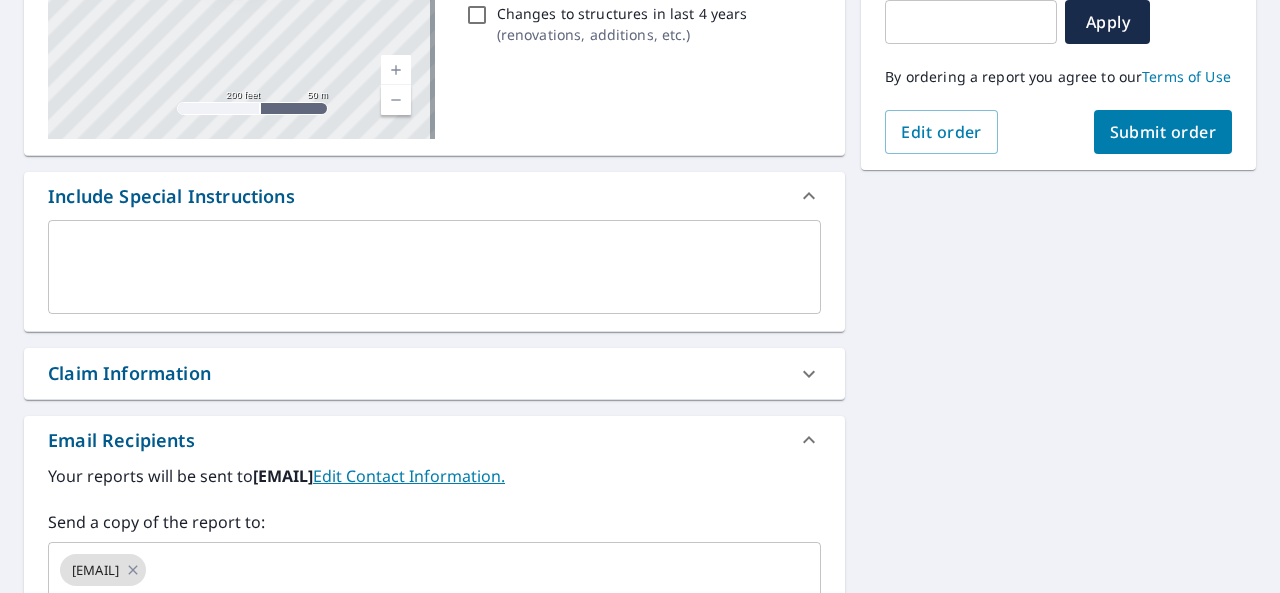 scroll, scrollTop: 177, scrollLeft: 0, axis: vertical 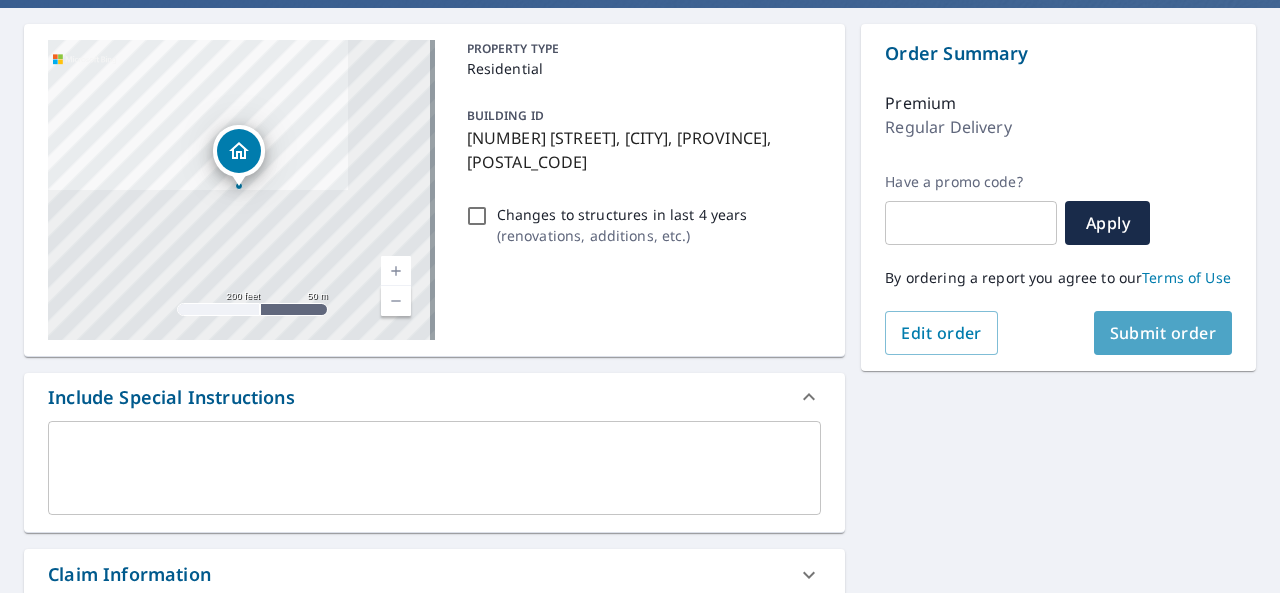 click on "Submit order" at bounding box center [1163, 333] 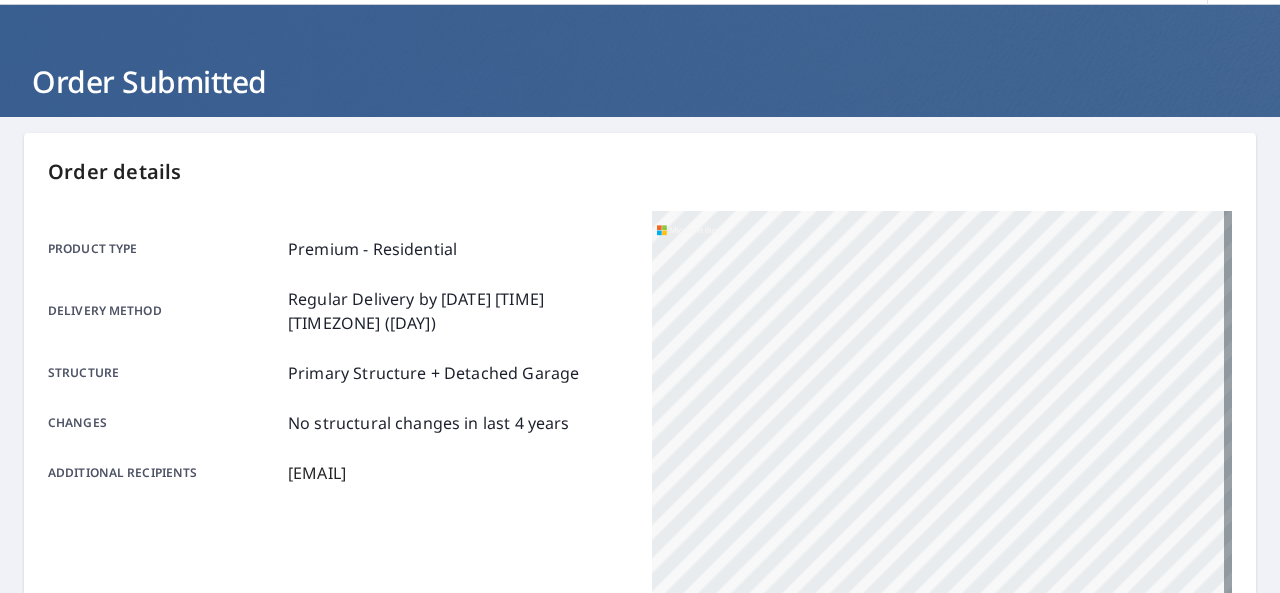 scroll, scrollTop: 0, scrollLeft: 0, axis: both 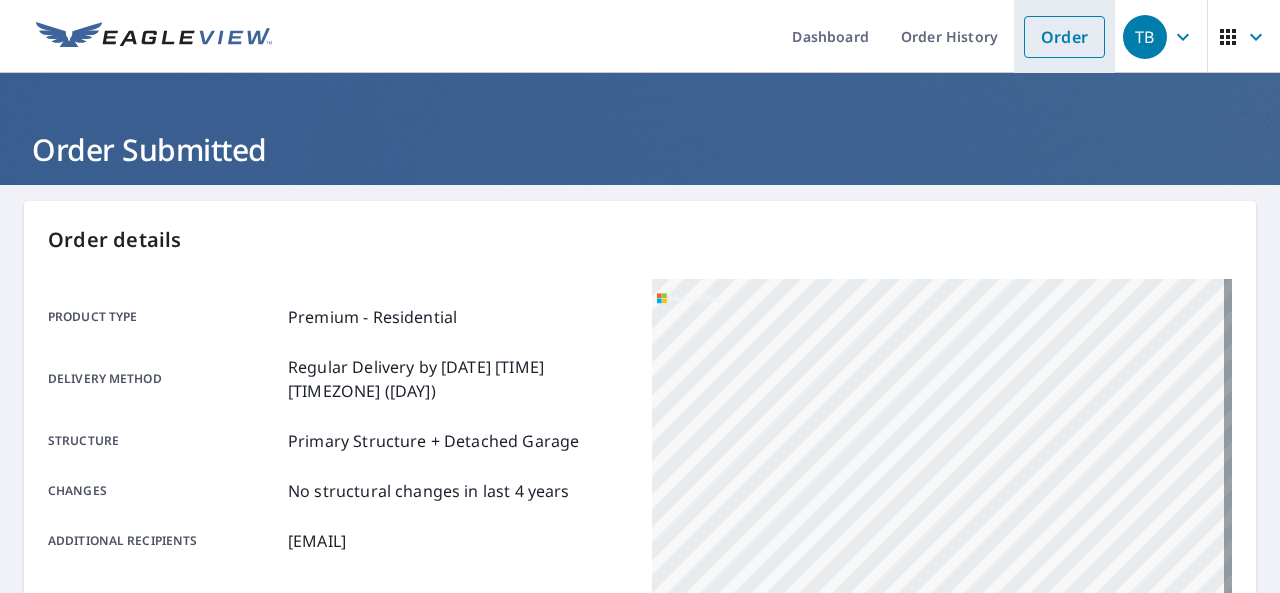 click on "Order" at bounding box center [1064, 37] 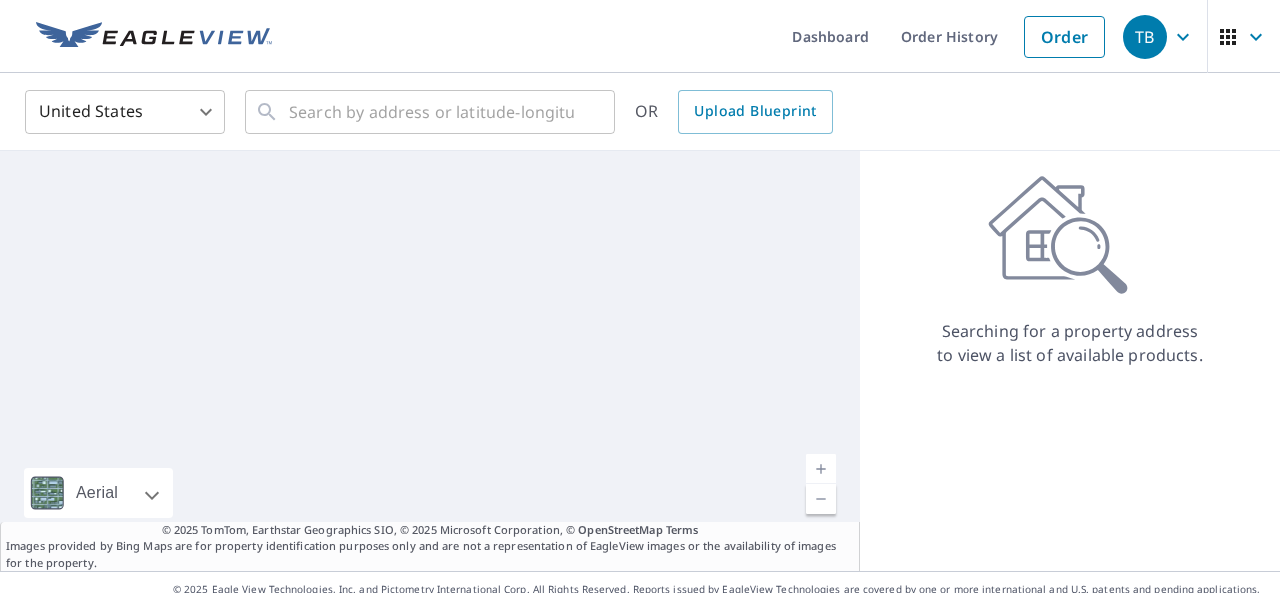 click on "TB TB
Dashboard Order History Order TB United States US ​ ​ OR Upload Blueprint Aerial Road A standard road map Aerial A detailed look from above Labels Labels © 2025 TomTom, Earthstar Geographics SIO, © 2025 Microsoft Corporation, ©   OpenStreetMap   Terms Images provided by Bing Maps are for property identification purposes only and are not a representation of EagleView images or the availability of images for the property. Searching for a property address to view a list of available products. Terms of Use  |  Privacy Policy © 2025 Eagle View Technologies, Inc. and Pictometry International Corp. All Rights Reserved. Reports issued by EagleView Technologies are covered by   one or more international and U.S. patents and pending applications, including U.S. Patent Nos. 8,078,436; 8,145,578; 8,170,840; 8,209,152;   8,515,125; 8,825,454; 9,135,737; 8,670,961; 9,514,568; 8,818,770; 8,542,880; 9,244,589; 9,329,749; 8,938,090 and 9,183,538. Other Patents Pending." at bounding box center [640, 296] 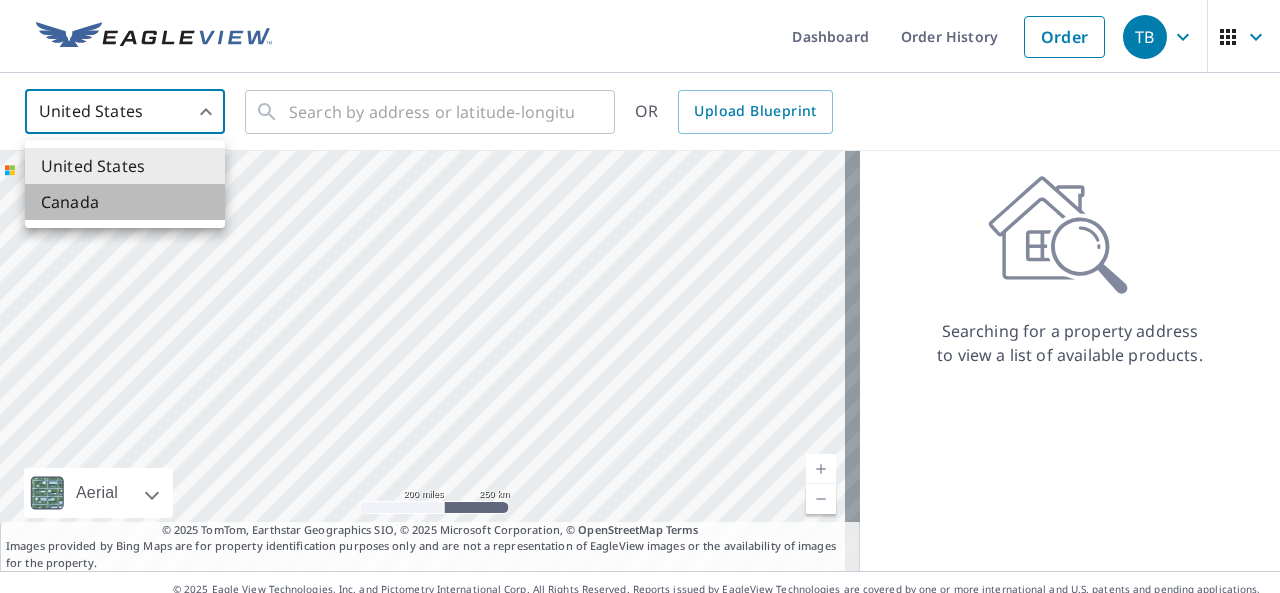 click on "Canada" at bounding box center [125, 202] 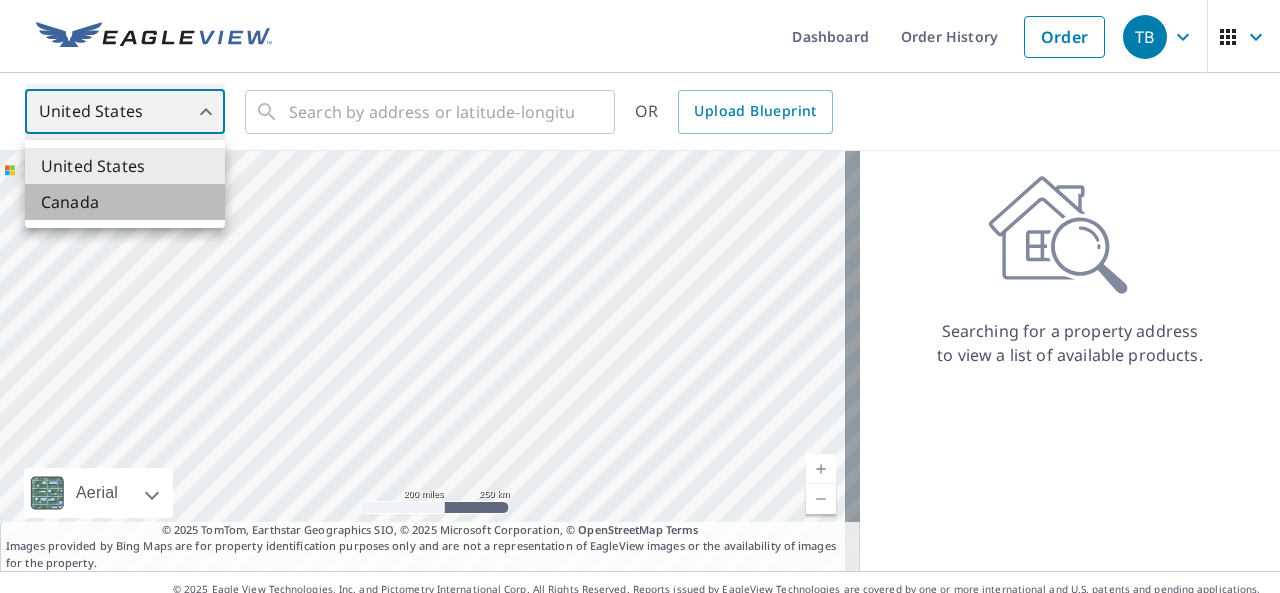 type on "CA" 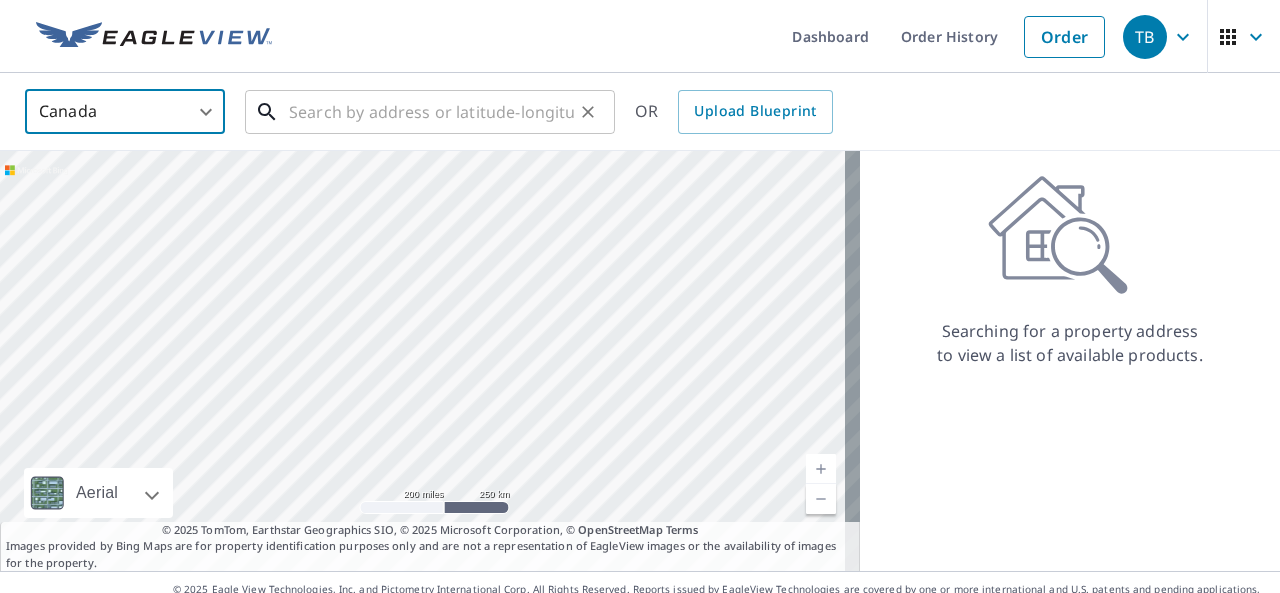 click at bounding box center [431, 112] 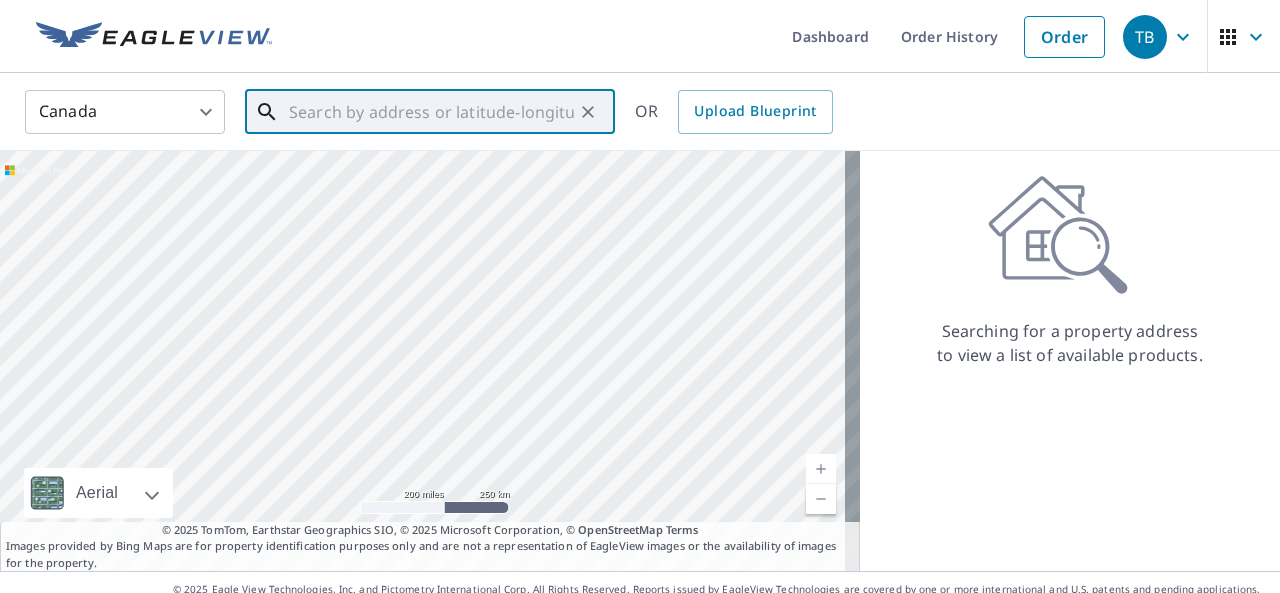 paste on "327 Copperfield gardens SE" 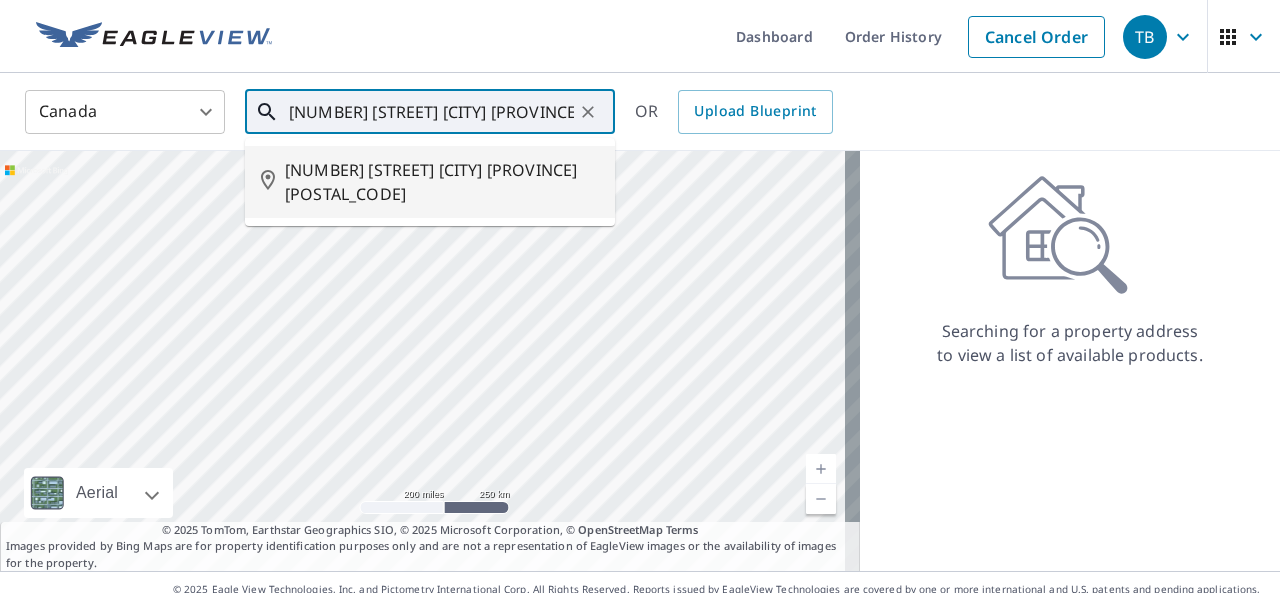 click on "327 COPPERFIELD GDNS SE CALGARY AB T2Z4C3" at bounding box center (442, 182) 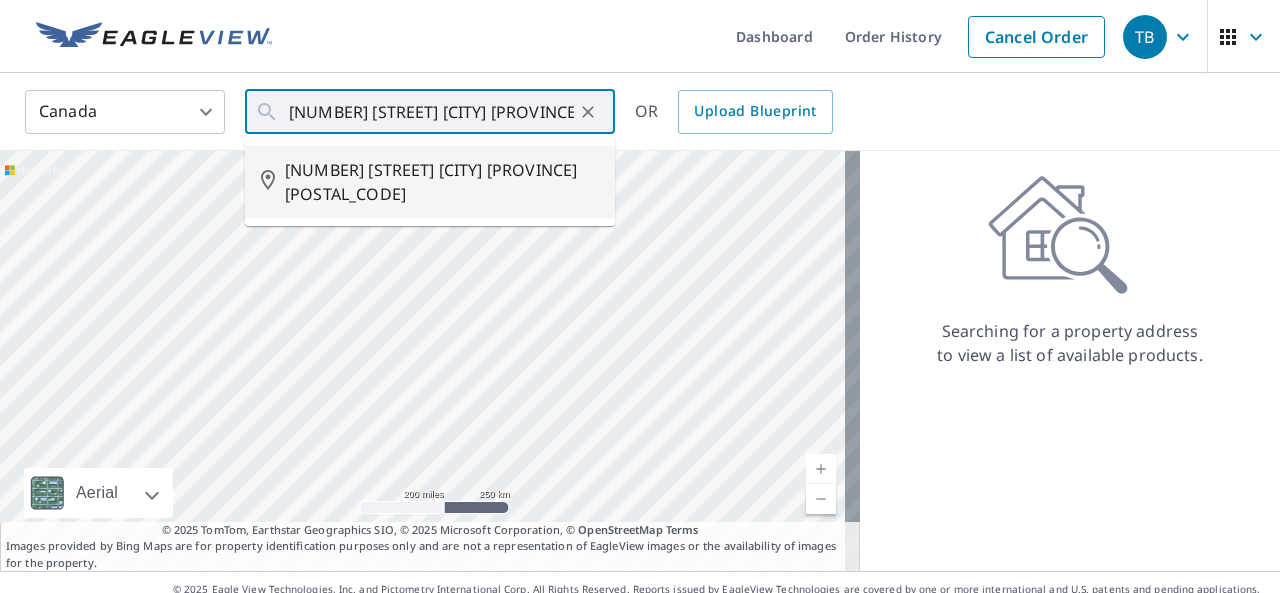 type on "327 COPPERFIELD GDNS SE CALGARY AB T2Z4C3" 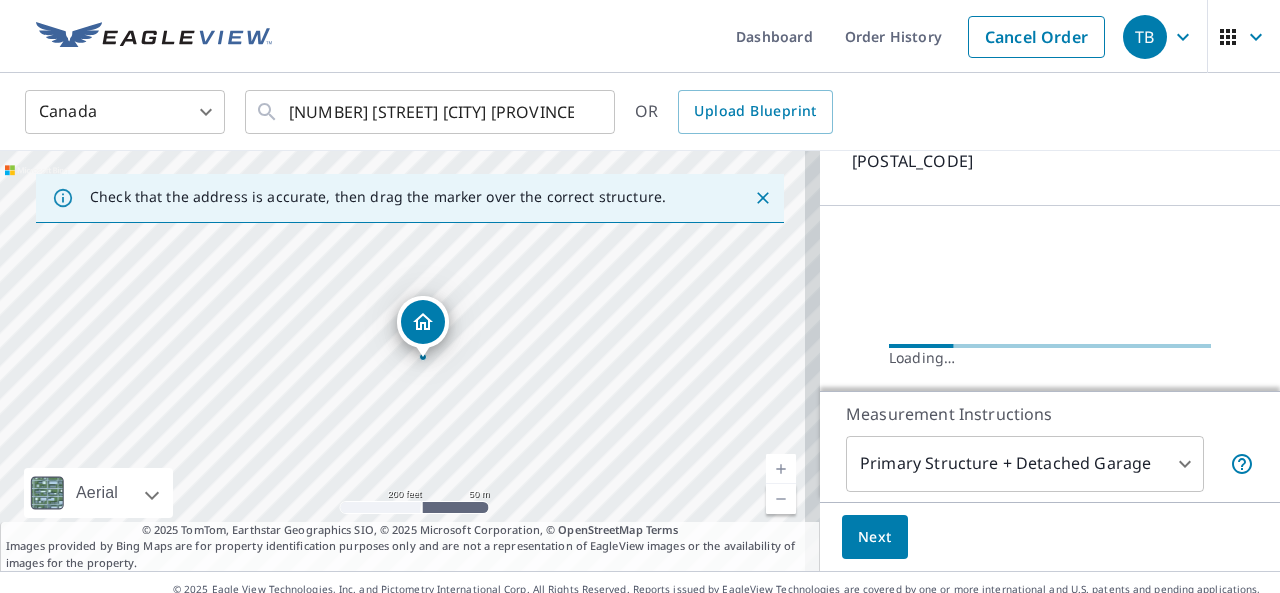 scroll, scrollTop: 290, scrollLeft: 0, axis: vertical 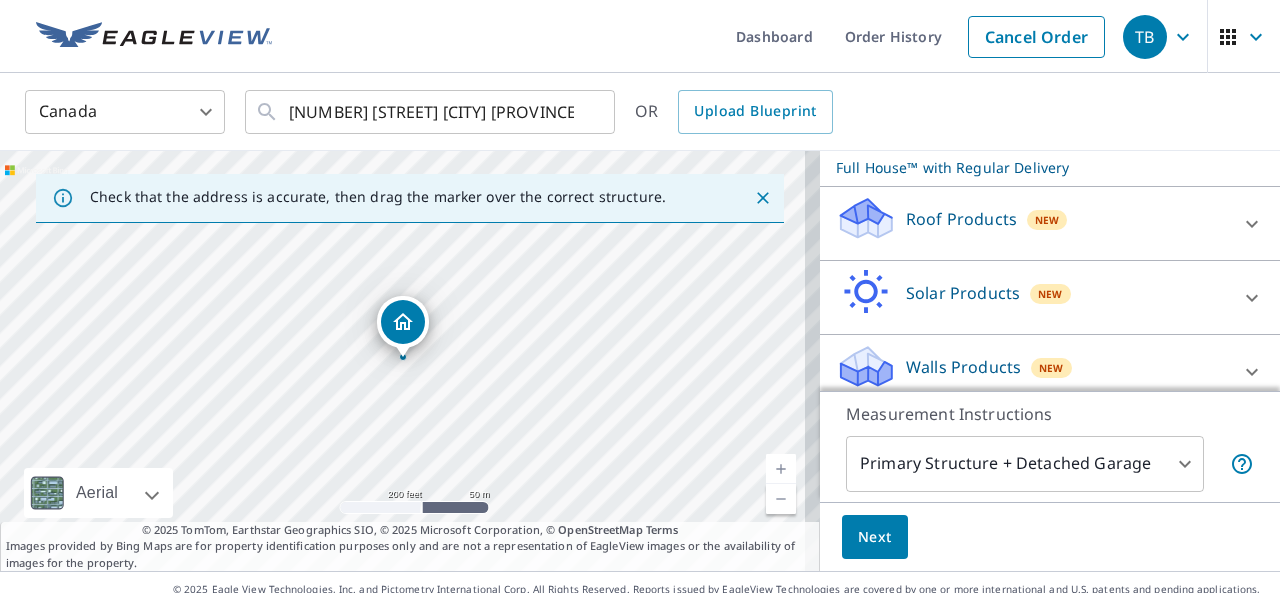 click on "Roof Products New" at bounding box center (1032, 223) 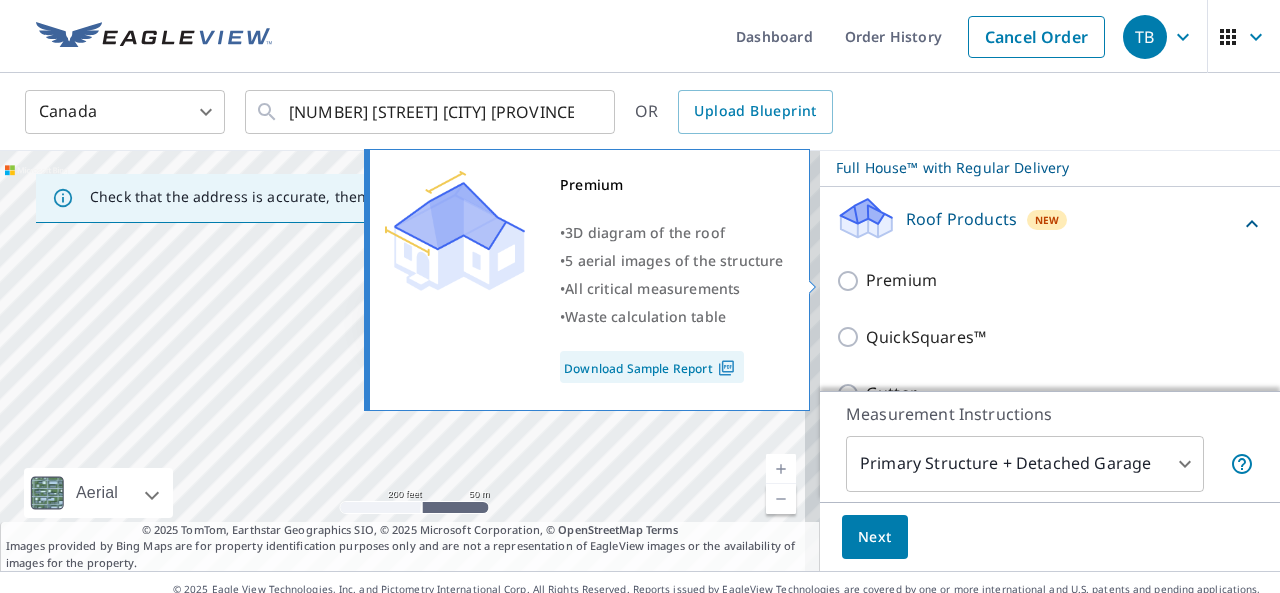 click on "Premium" at bounding box center (901, 280) 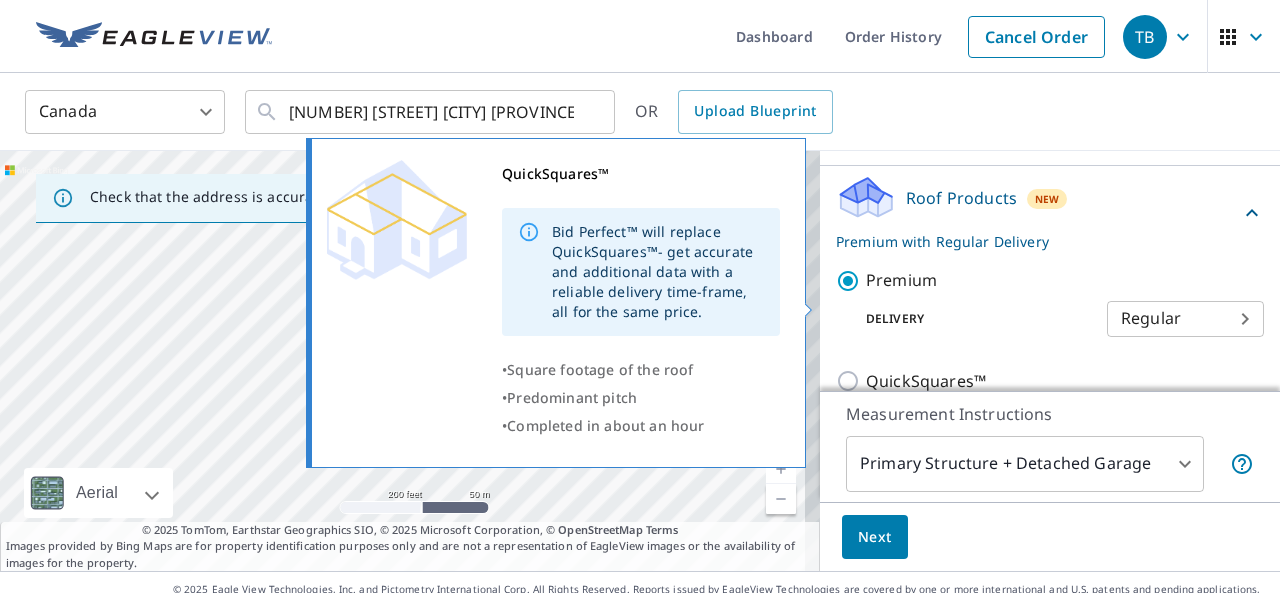 scroll, scrollTop: 490, scrollLeft: 0, axis: vertical 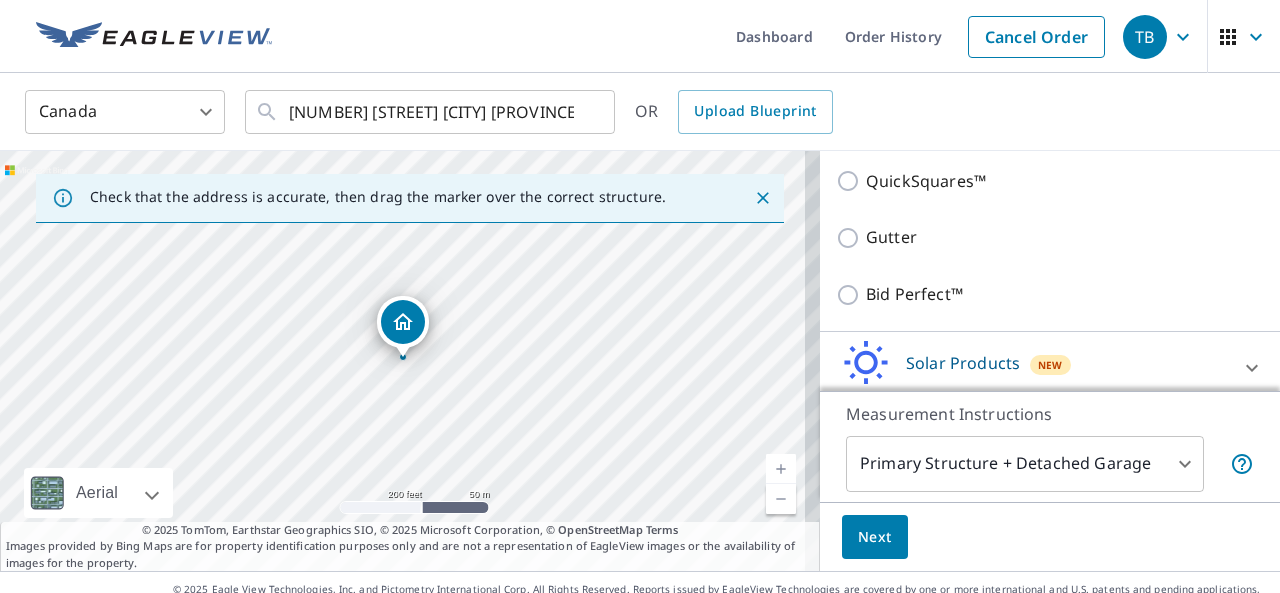click on "TB TB
Dashboard Order History Cancel Order TB Canada CA ​ 327 COPPERFIELD GDNS SE CALGARY AB T2Z4C3 ​ OR Upload Blueprint Check that the address is accurate, then drag the marker over the correct structure. 327 COPPERFIELD GDNS SE CALGARY AB T2Z4C3 Aerial Road A standard road map Aerial A detailed look from above Labels Labels 200 feet 50 m © 2025 TomTom, © Vexcel Imaging, © 2025 Microsoft Corporation,  © OpenStreetMap Terms © 2025 TomTom, Earthstar Geographics SIO, © 2025 Microsoft Corporation, ©   OpenStreetMap   Terms Images provided by Bing Maps are for property identification purposes only and are not a representation of EagleView images or the availability of images for the property. PROPERTY TYPE Residential Commercial Multi-Family This is a complex BUILDING ID 327 COPPERFIELD GDNS SE, CALGARY, AB, T2Z4C3 Full House Products New Full House™ Roof Products New Premium with Regular Delivery Premium Delivery Regular 8 ​ QuickSquares™ Gutter Bid Perfect™ Solar Products New New Walls" at bounding box center [640, 296] 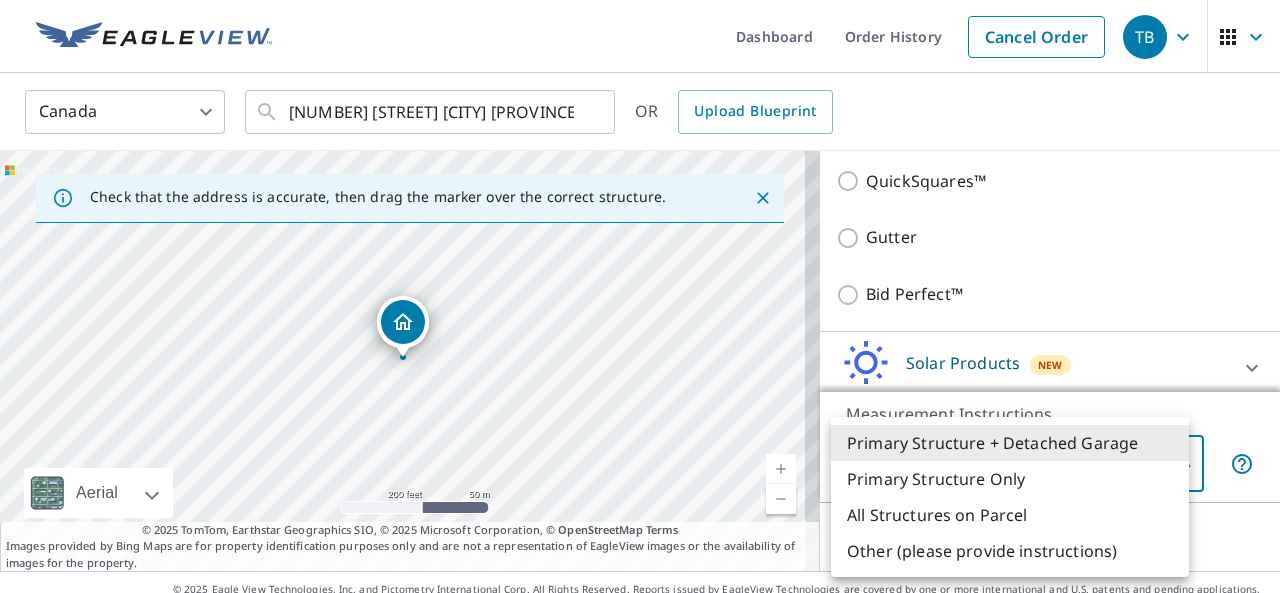 click on "Primary Structure + Detached Garage" at bounding box center (1010, 443) 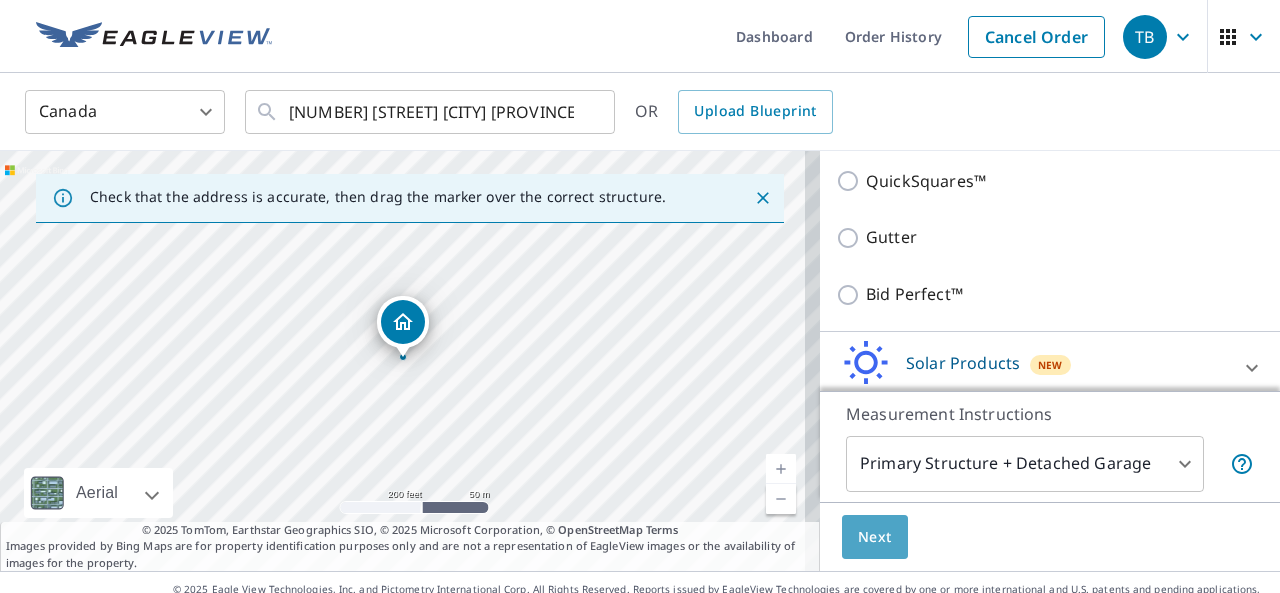 click on "Next" at bounding box center [875, 537] 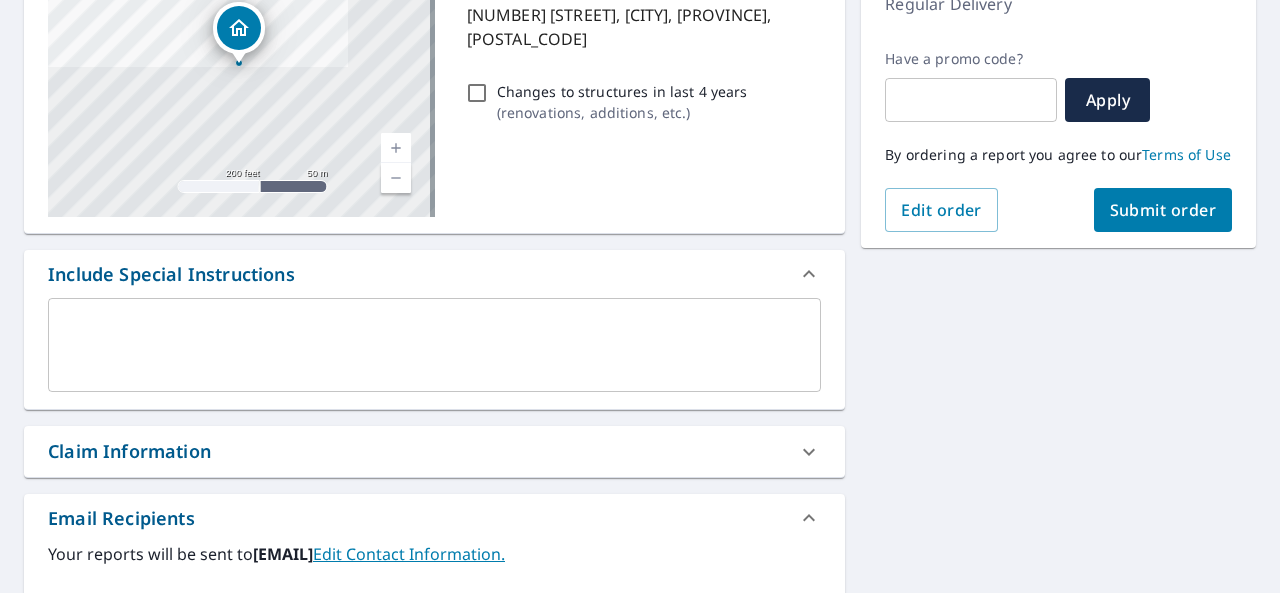click at bounding box center [434, 345] 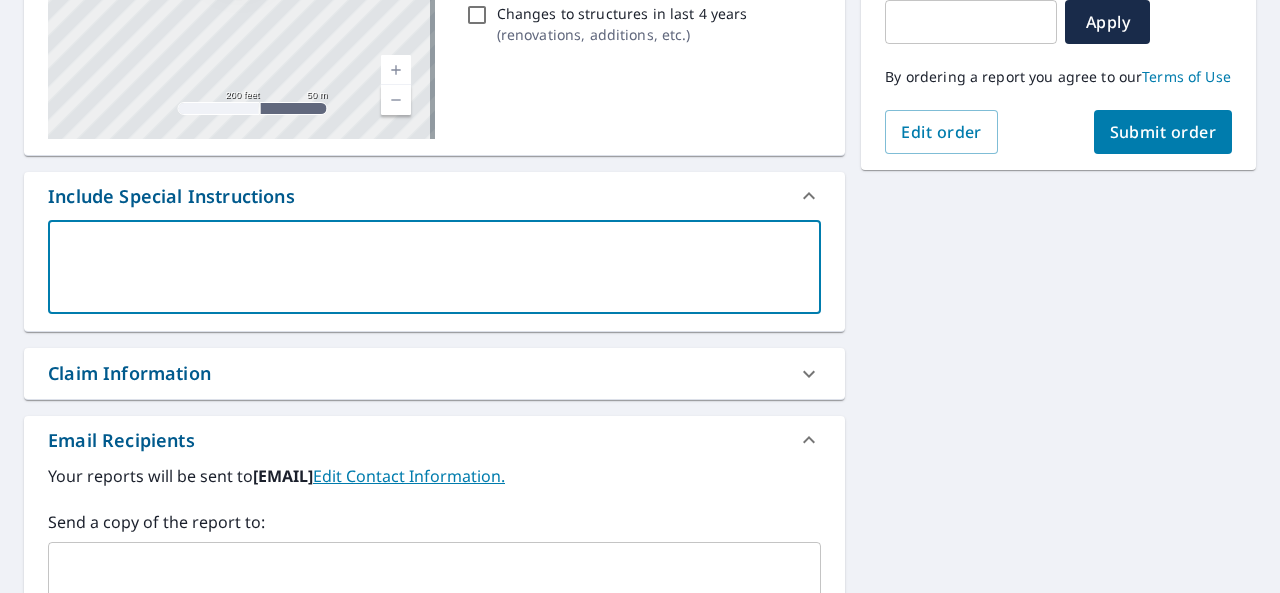 scroll, scrollTop: 500, scrollLeft: 0, axis: vertical 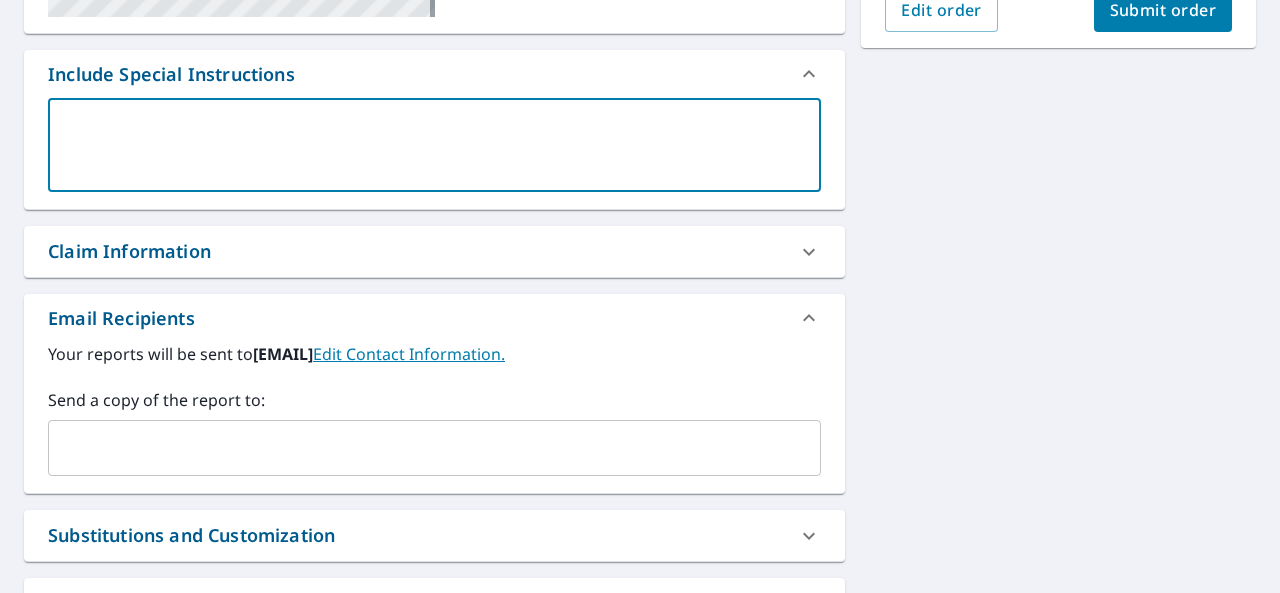 click at bounding box center (419, 448) 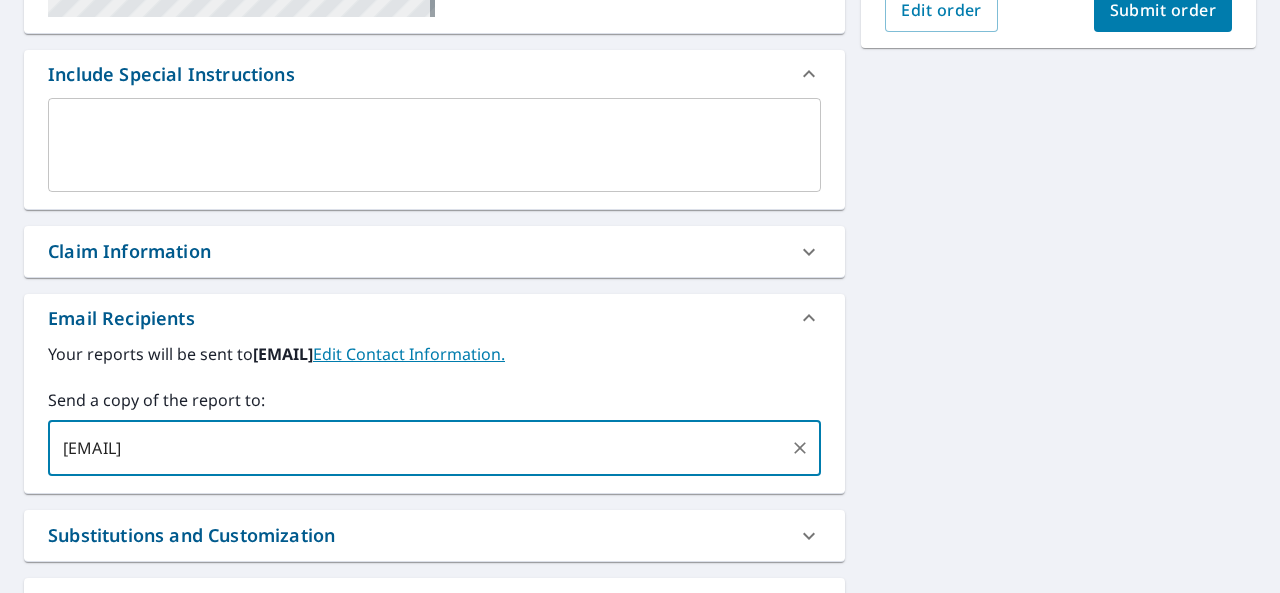 type on "trinity@cowboysroofing.ca" 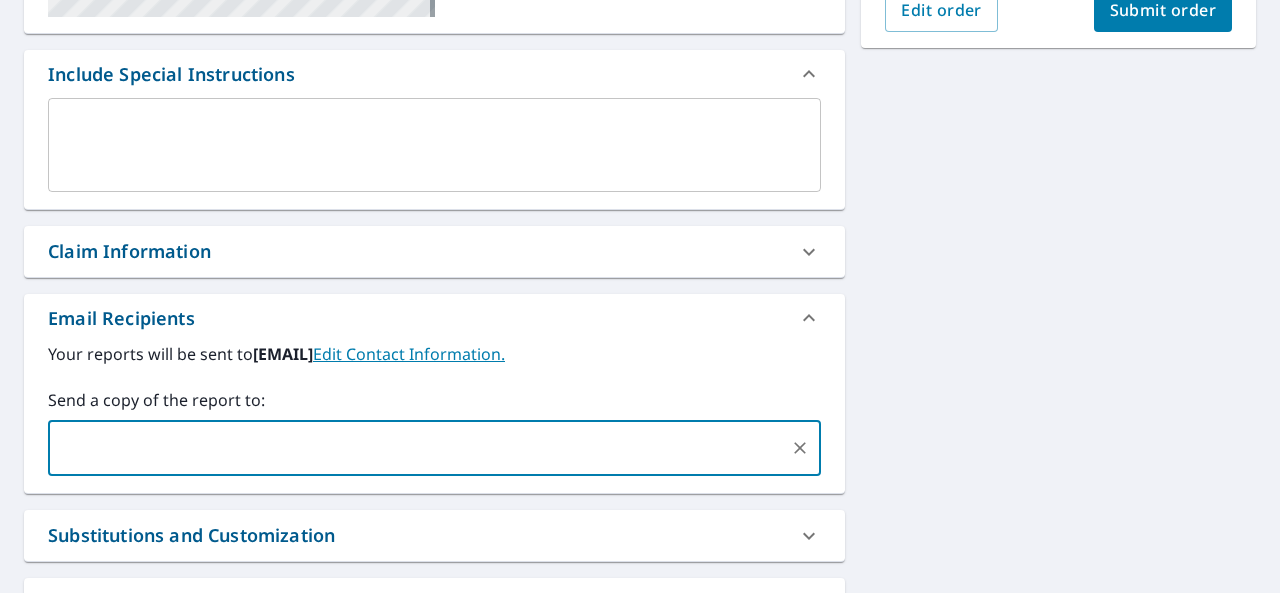 click on "327 COPPERFIELD GDNS SE CALGARY AB T2Z4C3 Aerial Road A standard road map Aerial A detailed look from above Labels Labels 200 feet 50 m © 2025 TomTom, © Vexcel Imaging, © 2025 Microsoft Corporation,  © OpenStreetMap Terms PROPERTY TYPE Residential BUILDING ID 327 COPPERFIELD GDNS SE, CALGARY, AB, T2Z4C3 Changes to structures in last 4 years ( renovations, additions, etc. ) Include Special Instructions x ​ Claim Information Claim number ​ Claim information ​ PO number ​ Date of loss ​ Cat ID ​ Email Recipients Your reports will be sent to  tom@cowboysroofing.ca.  Edit Contact Information. Send a copy of the report to: ​ Substitutions and Customization Roof measurement report substitutions If a Premium Report is unavailable send me an Extended Coverage 3D Report: Yes No Ask If an Extended Coverage 3D Report is unavailable send me an Extended Coverage 2D Report: Yes No Ask If a Residential/Multi-Family Report is unavailable send me a Commercial Report: Yes No Ask Additional Report Formats DXF" at bounding box center [640, 203] 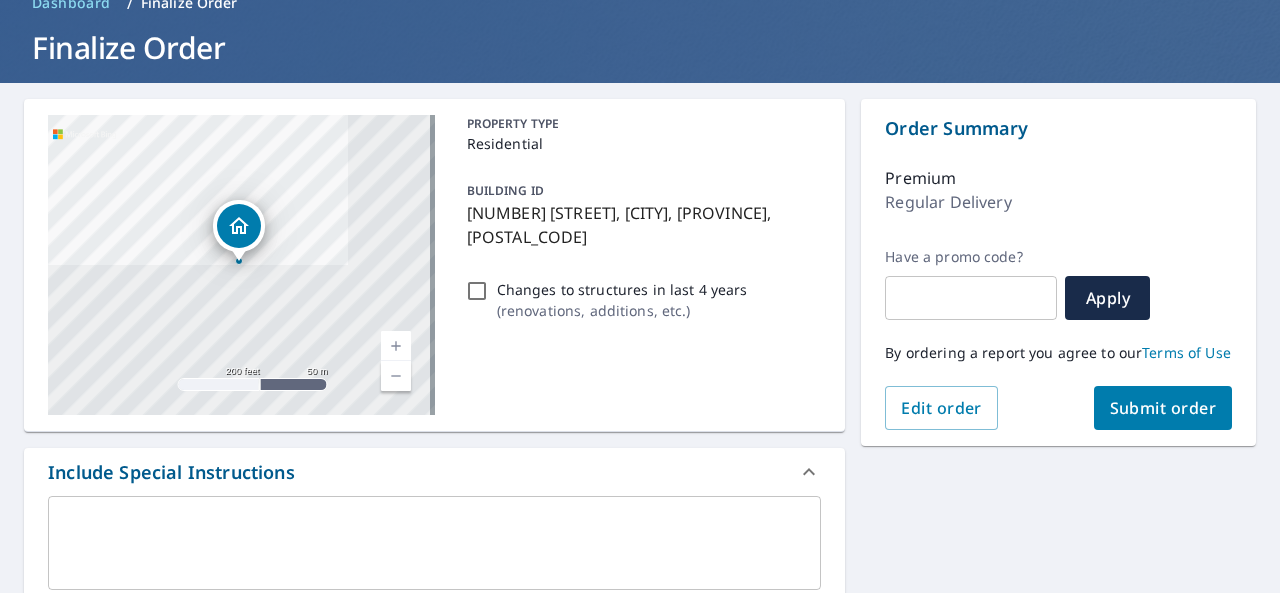 scroll, scrollTop: 100, scrollLeft: 0, axis: vertical 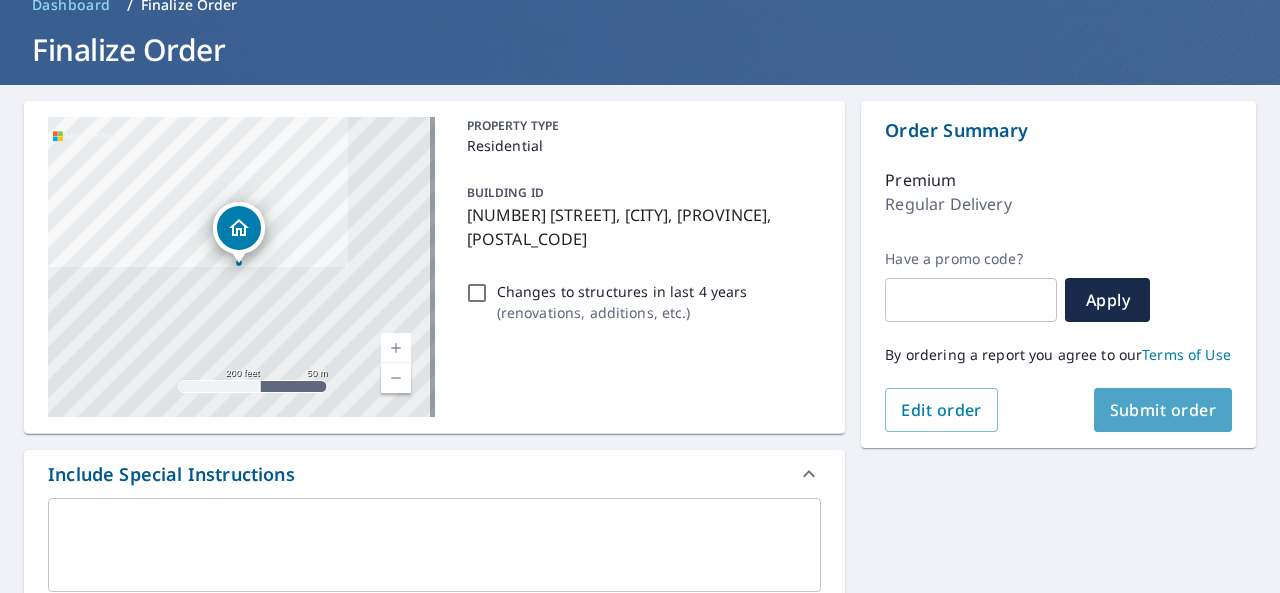 click on "Submit order" at bounding box center [1163, 410] 